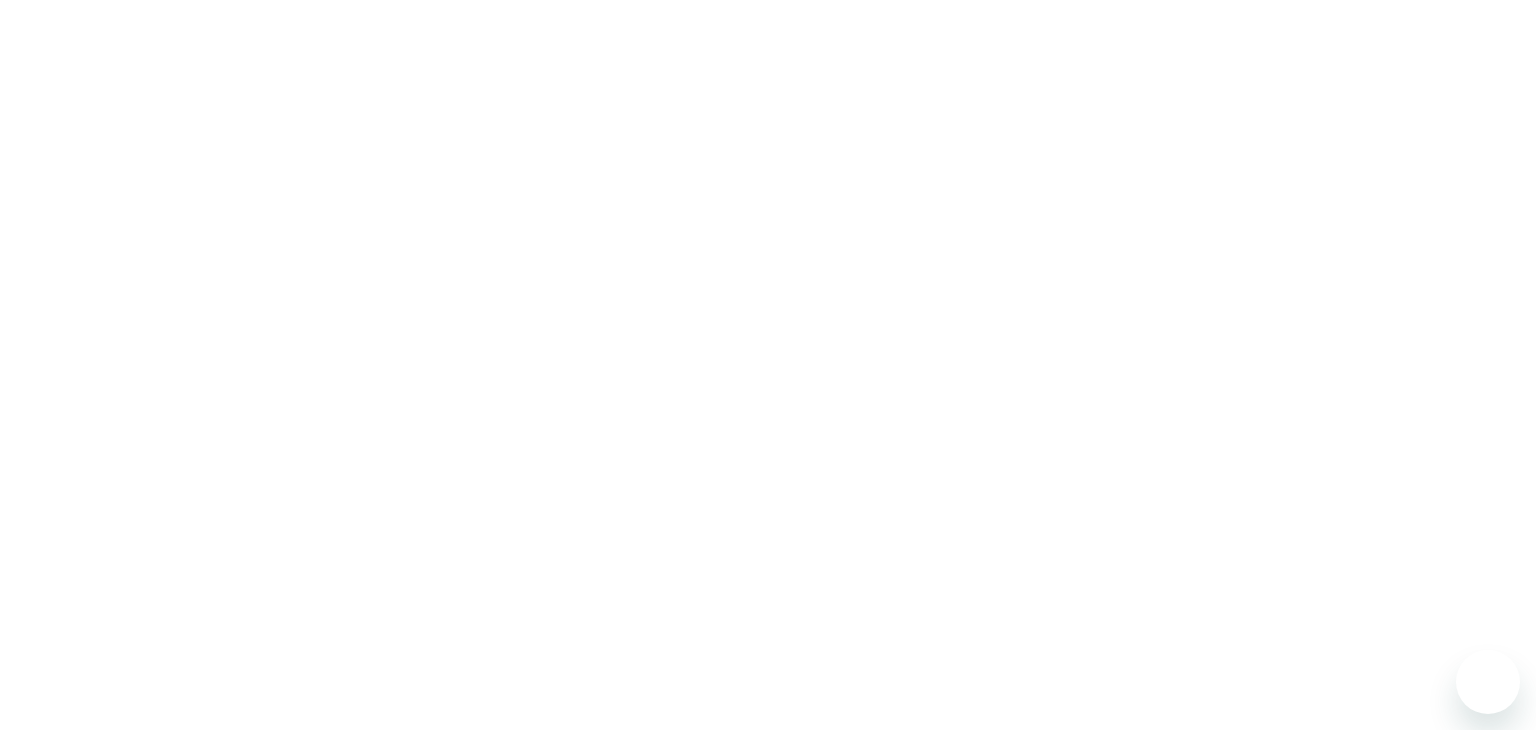 scroll, scrollTop: 0, scrollLeft: 0, axis: both 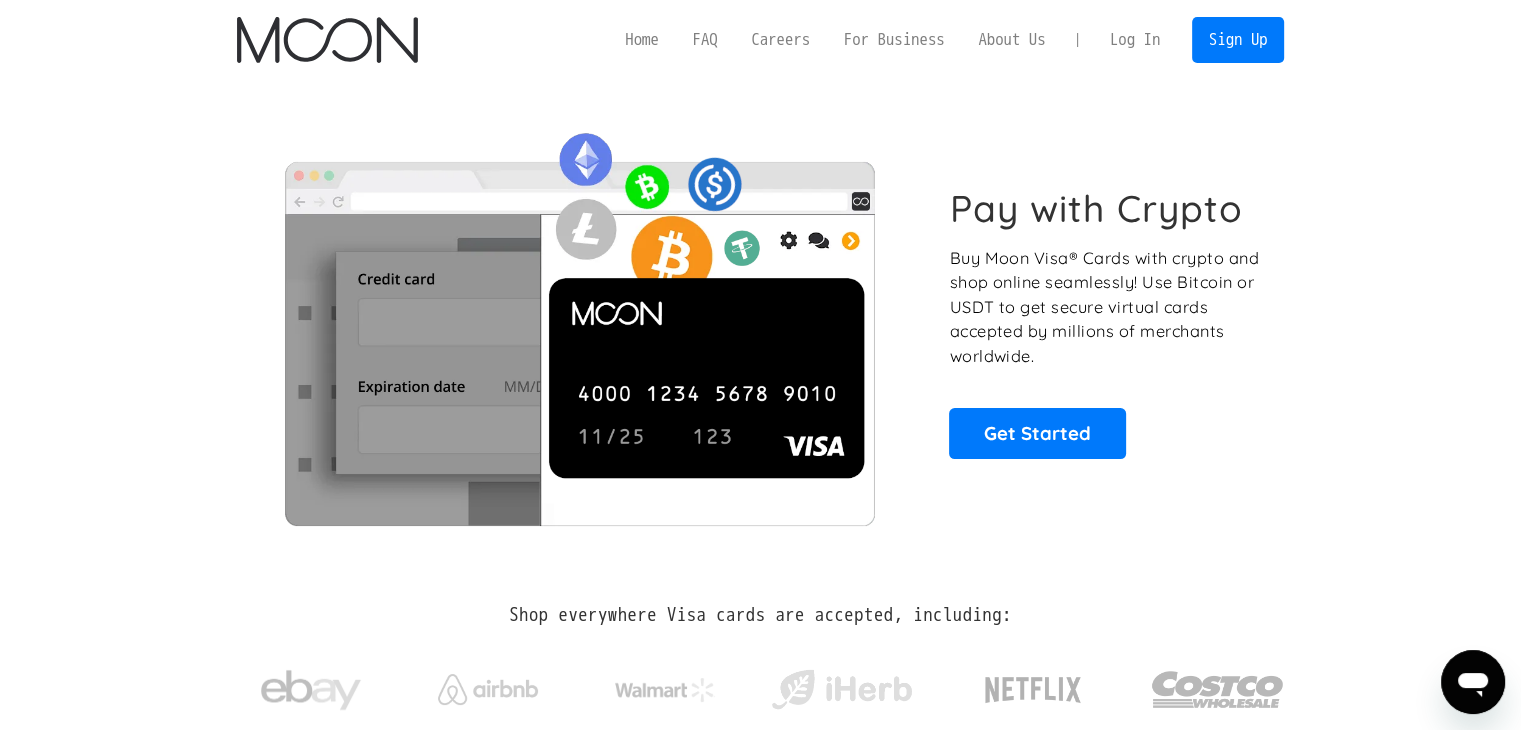 click on "Log In" at bounding box center [1135, 40] 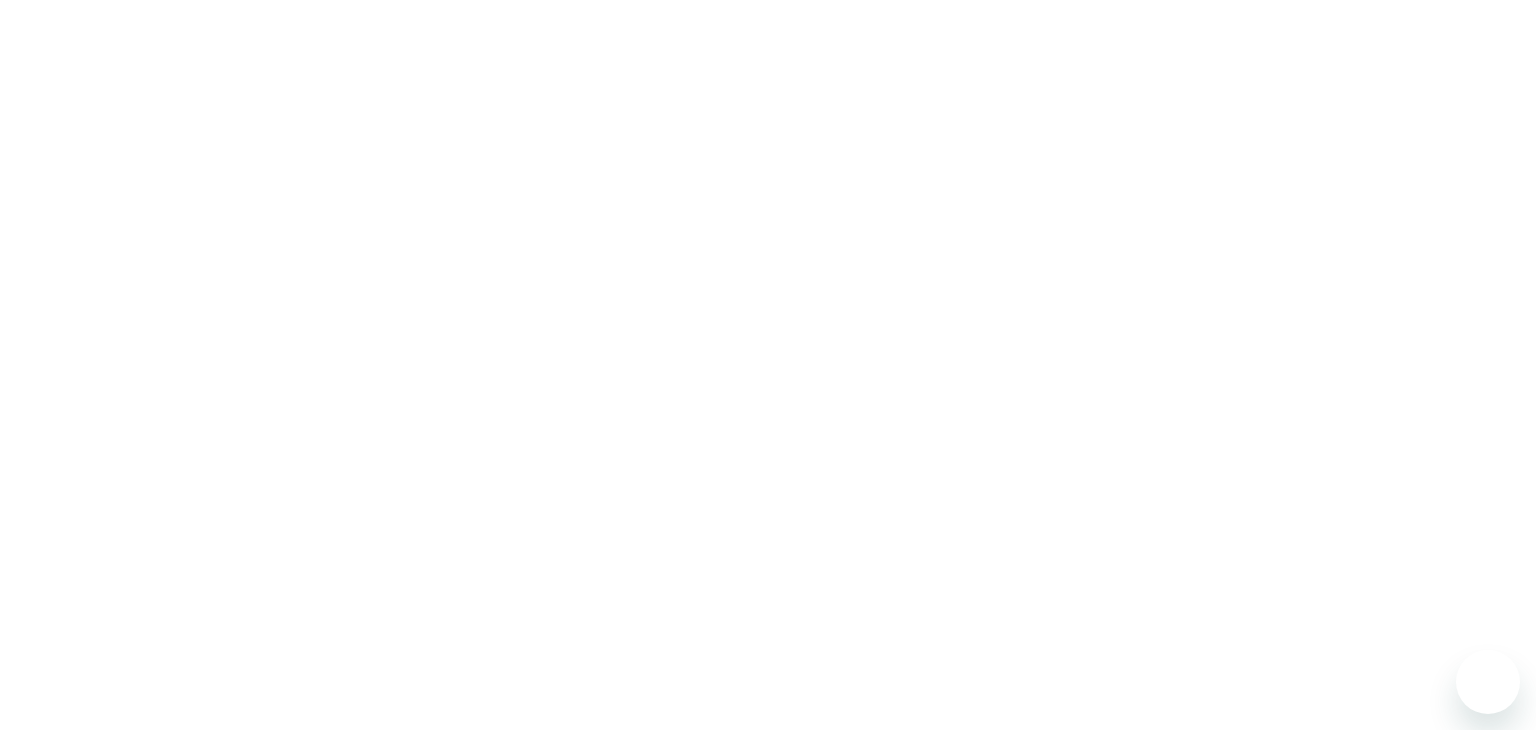 scroll, scrollTop: 0, scrollLeft: 0, axis: both 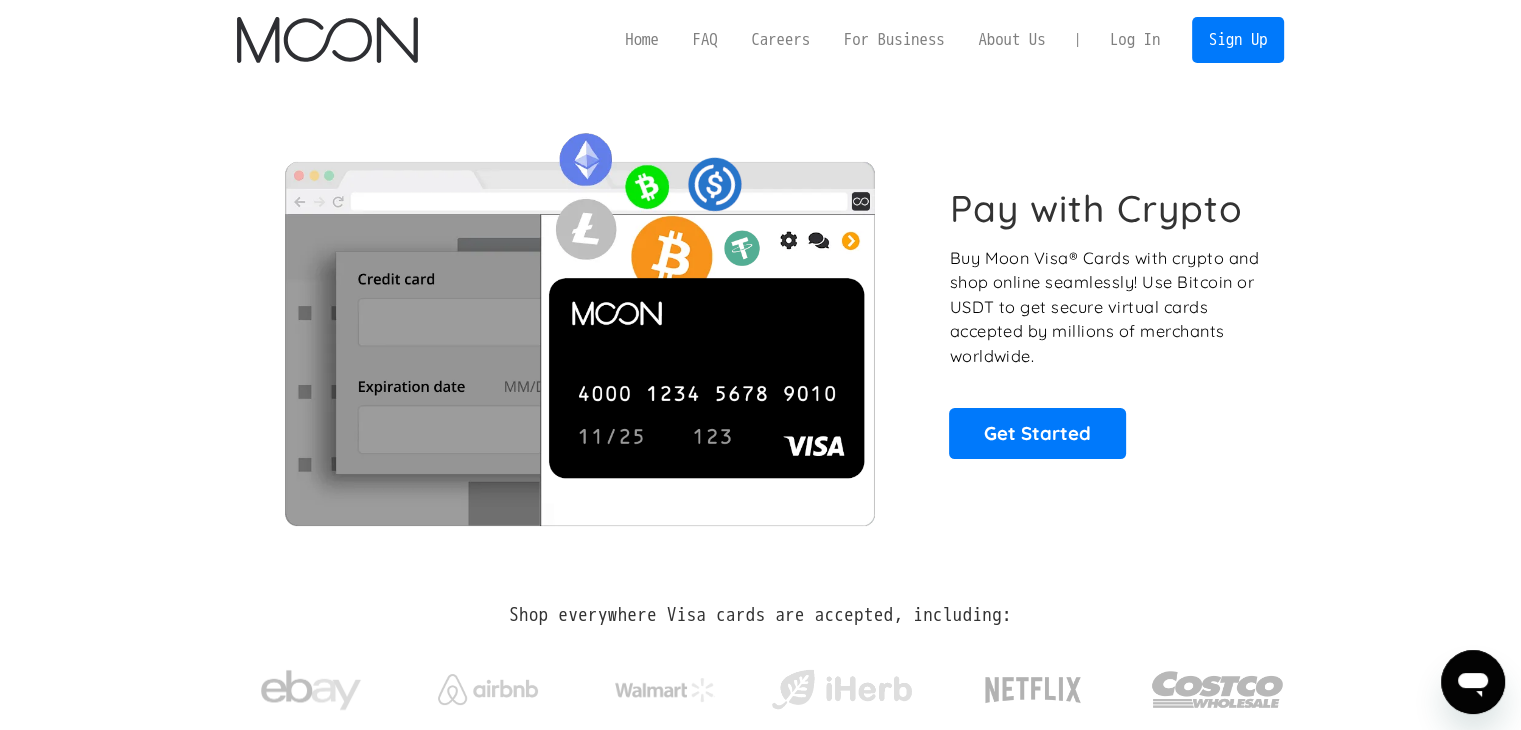 click on "Log In" at bounding box center [1135, 40] 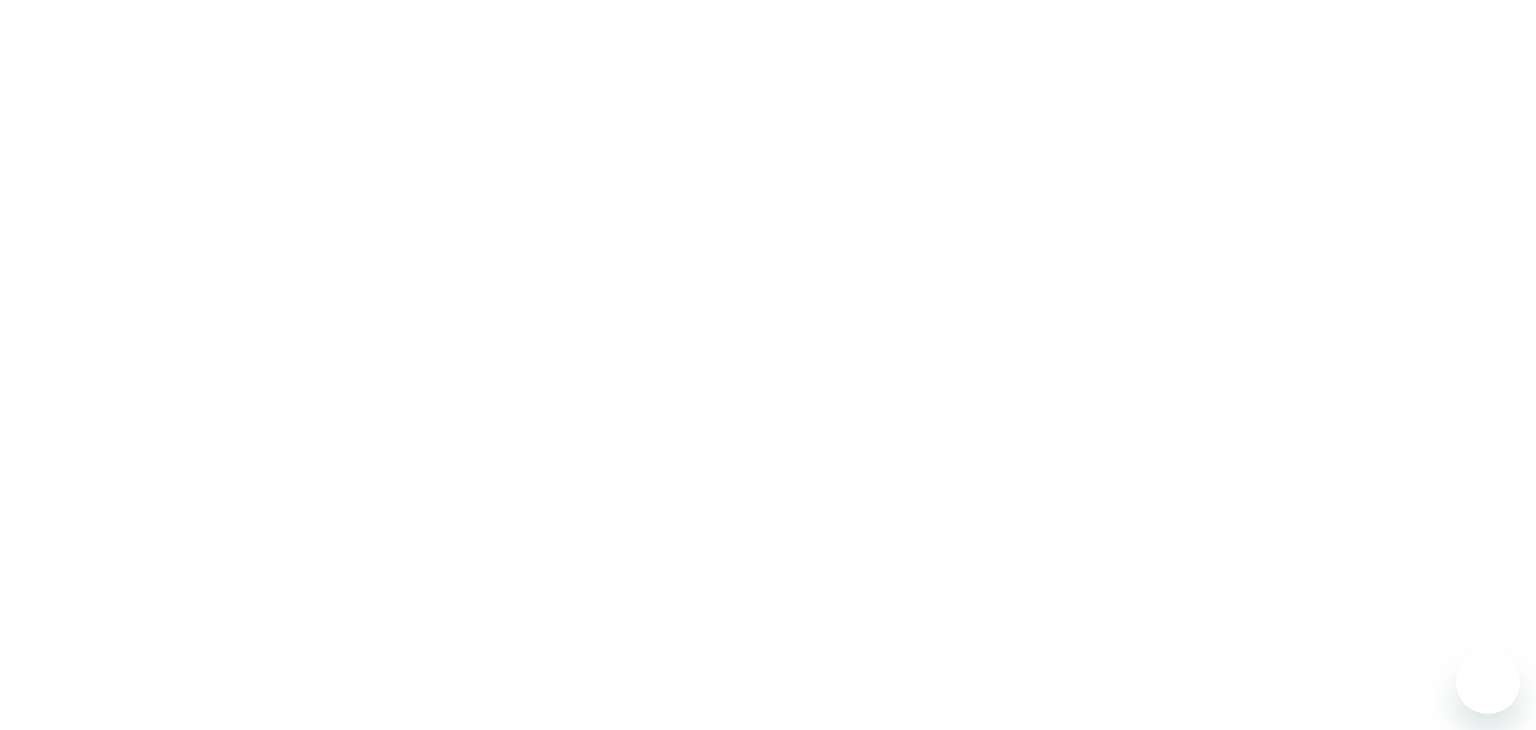 scroll, scrollTop: 0, scrollLeft: 0, axis: both 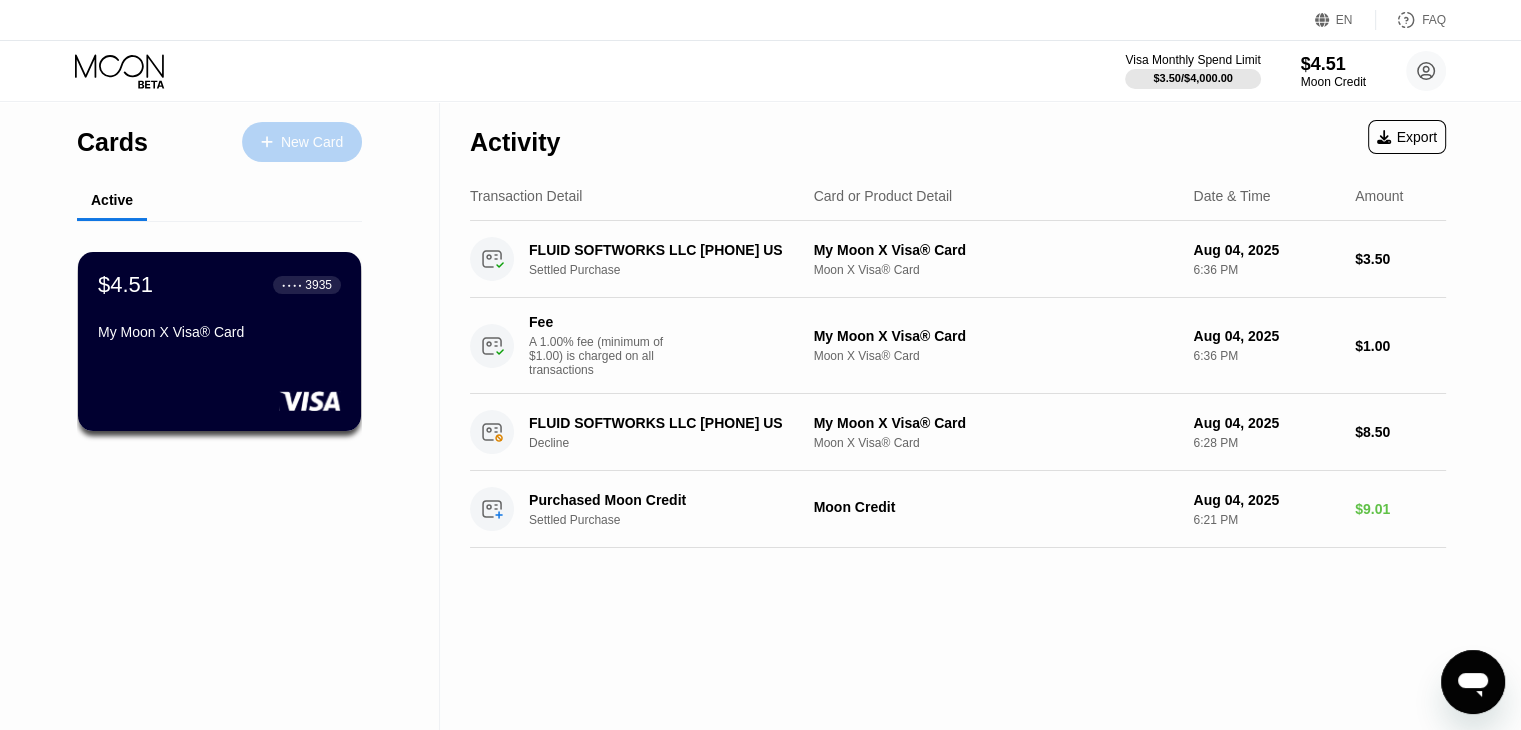 click on "New Card" at bounding box center (312, 142) 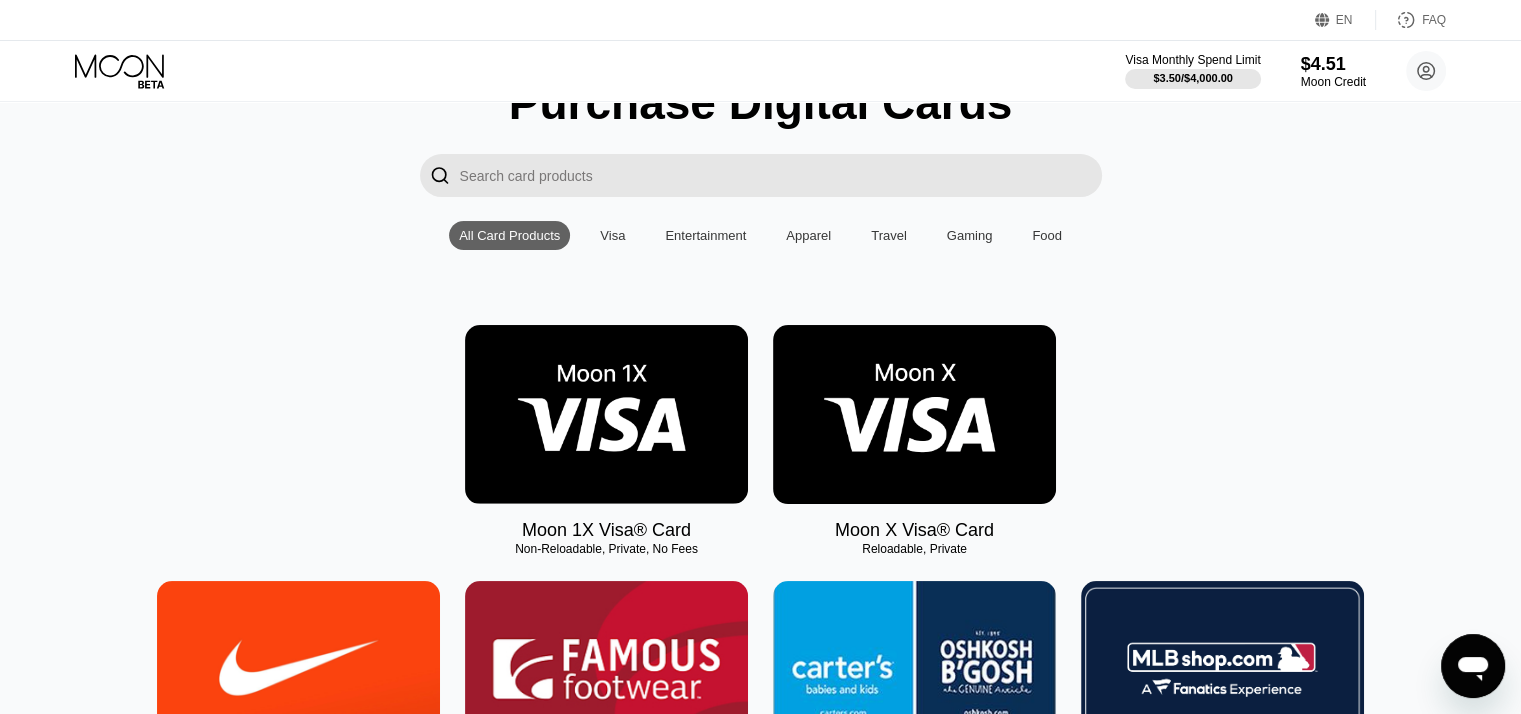 scroll, scrollTop: 100, scrollLeft: 0, axis: vertical 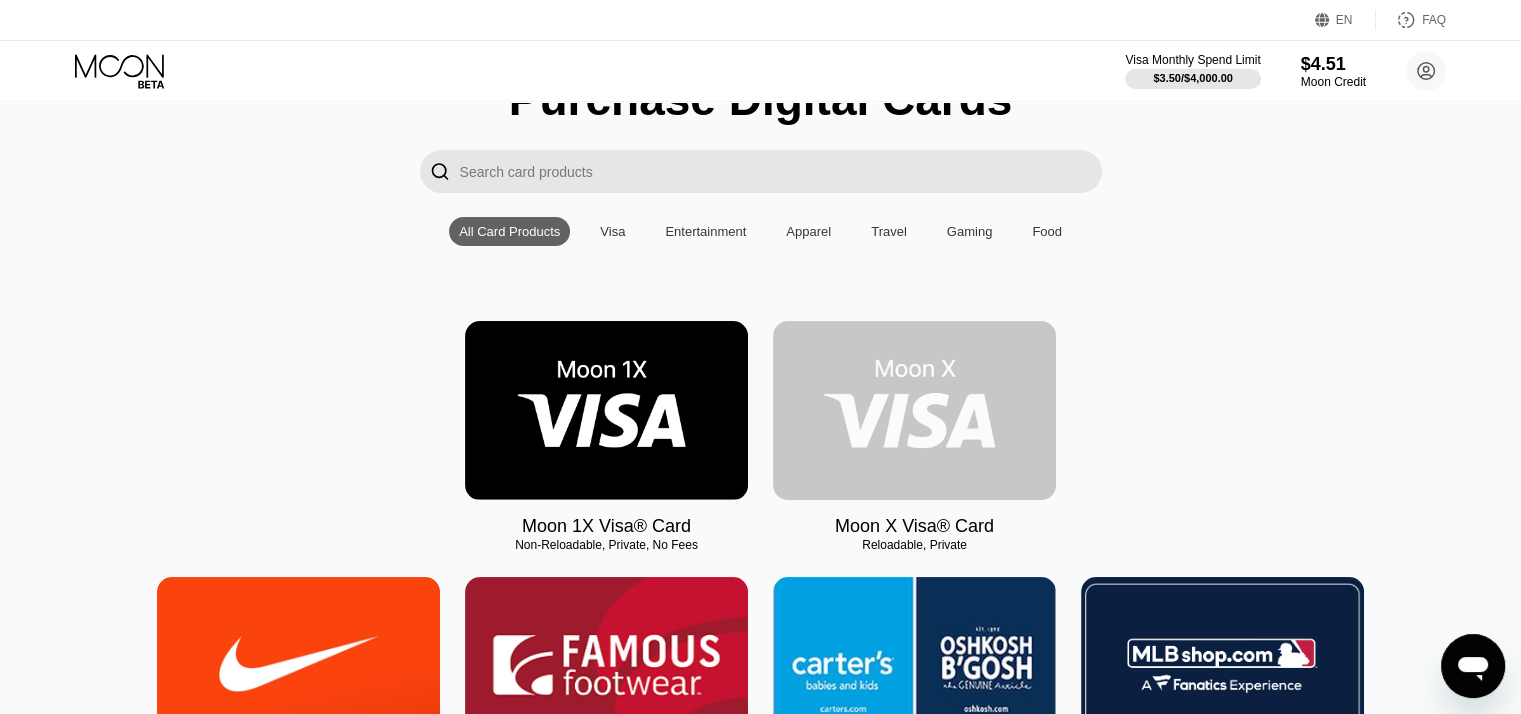 click at bounding box center [914, 410] 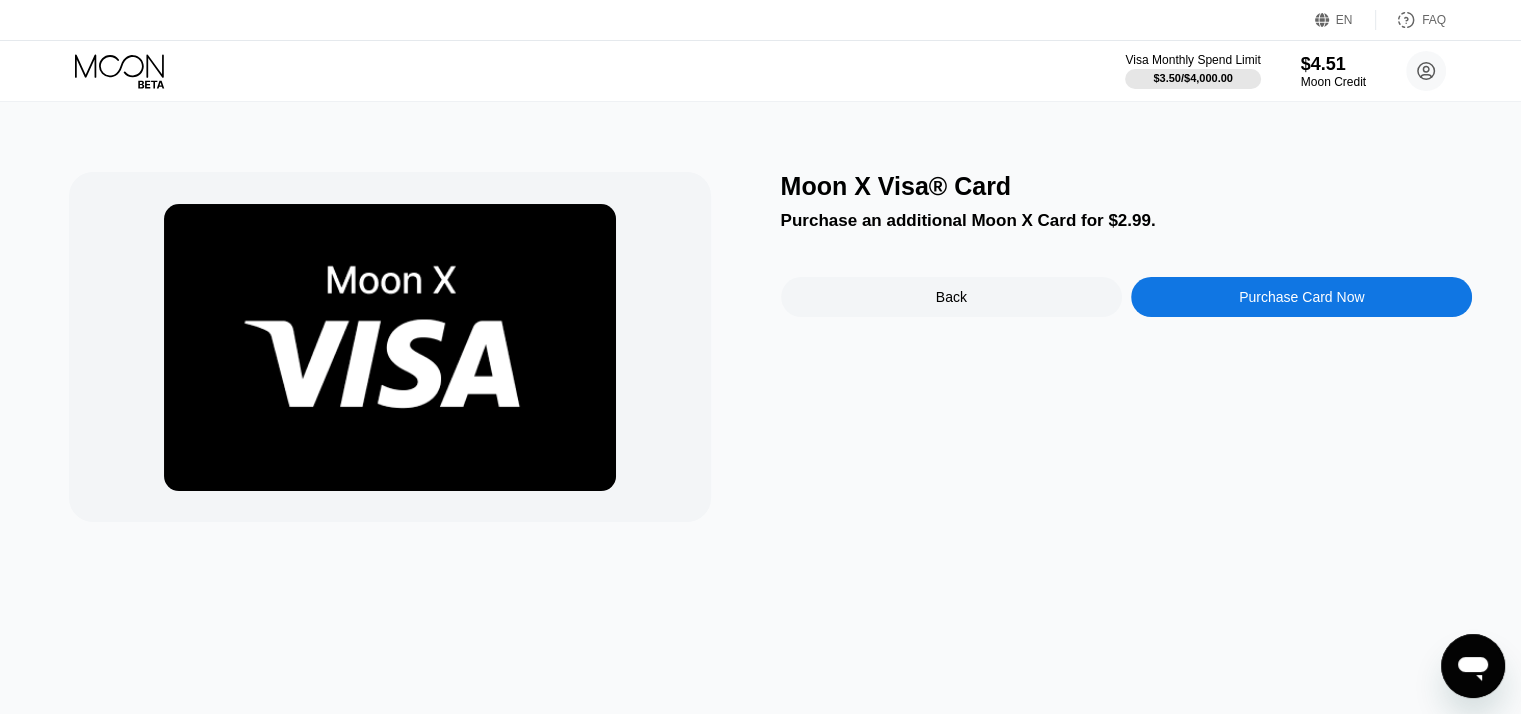 scroll, scrollTop: 0, scrollLeft: 0, axis: both 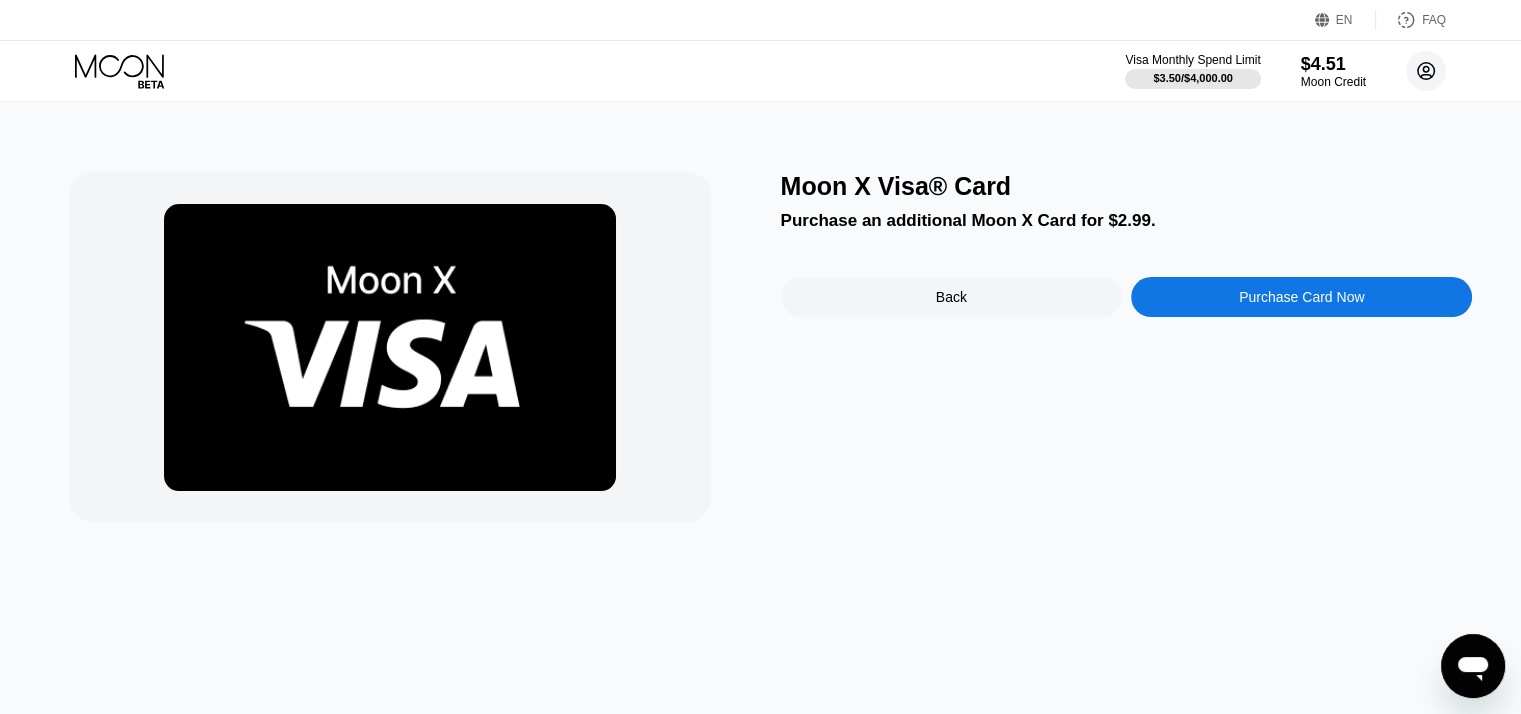 click 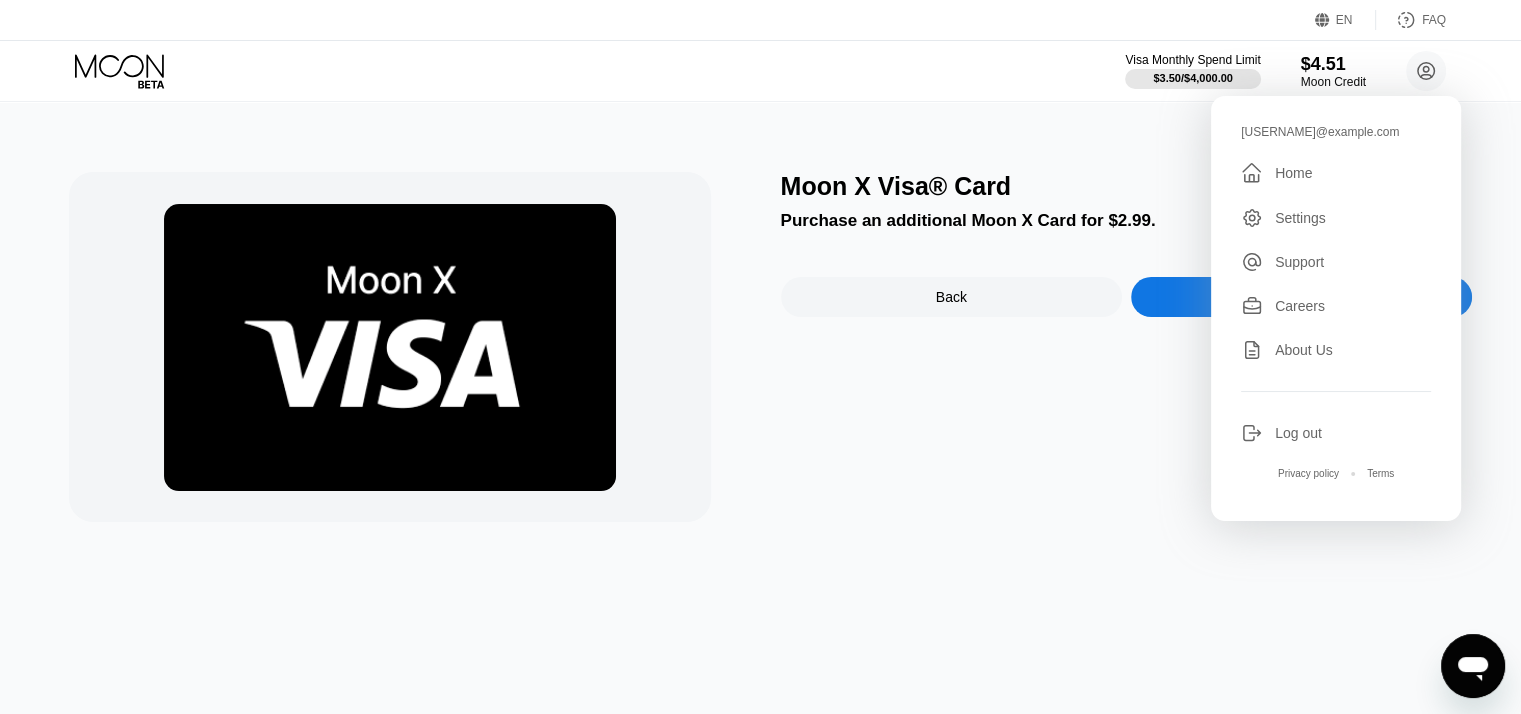 click on "Back" at bounding box center [951, 297] 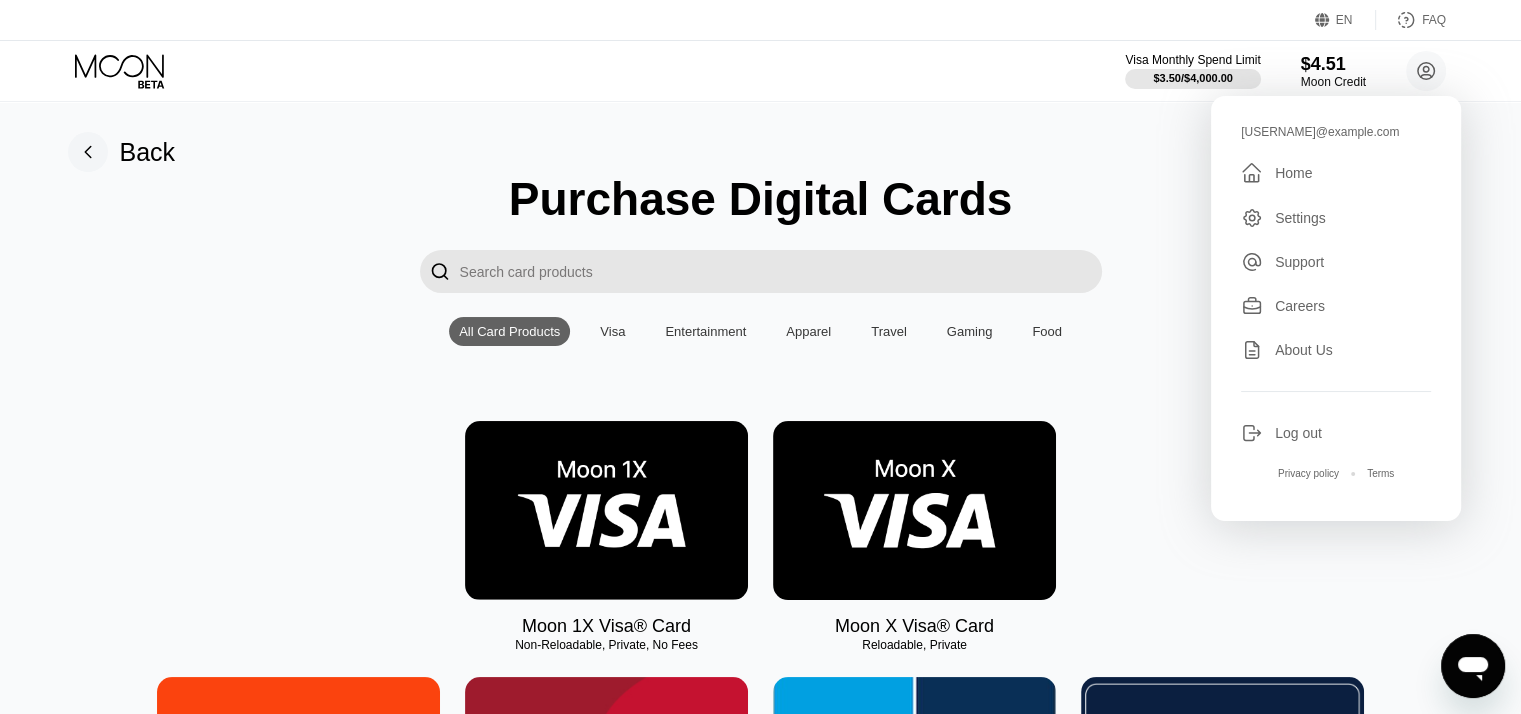 click on "Purchase Digital Cards  All Card Products Visa Entertainment Apparel Travel Gaming Food Moon 1X Visa® Card Non-Reloadable, Private, No Fees Moon X Visa® Card Reloadable, Private Nike Famous Footwear Carter's MLB Shop Nintendo Guitar Center Nordstrom Ann Taylor GAP Google Play HULU Petco Uber Eats GameStop TJ Maxx Athleta Xbox US Bass Pro Shops® Burlington SHOWTIME® Pottery Barn P.C. Richard and Son Aéropostale Sling TV Fanatics Crate and Barrel Macy's Paramount+ Kigso Games US Jiffy Lube® Sephora US Dick's Sporting Goods DSW Roblox Twitch L.L. Bean Lowe's NHL Shop The Children's Place Applebee’s® TIDAL Nautica Big Lots Marshalls Amazon Harry's REI Guess Staples US Hotels.com US PlayStation®Store Bath & Body Works Dollar Shave Club DoorDash The Home Depot® H&M Homesense NBA Store AMC Theatres® Office Depot® StubHub Michaels Williams-Sonoma Airbnb EA Play  Zappos.com Groupon Saks Fifth Avenue Kohl’s US Adidas Wayfair US Old Navy Tommy Bahama HomeGoods PetSmart eBay Victoria's Secret Walmart" at bounding box center [761, 3476] 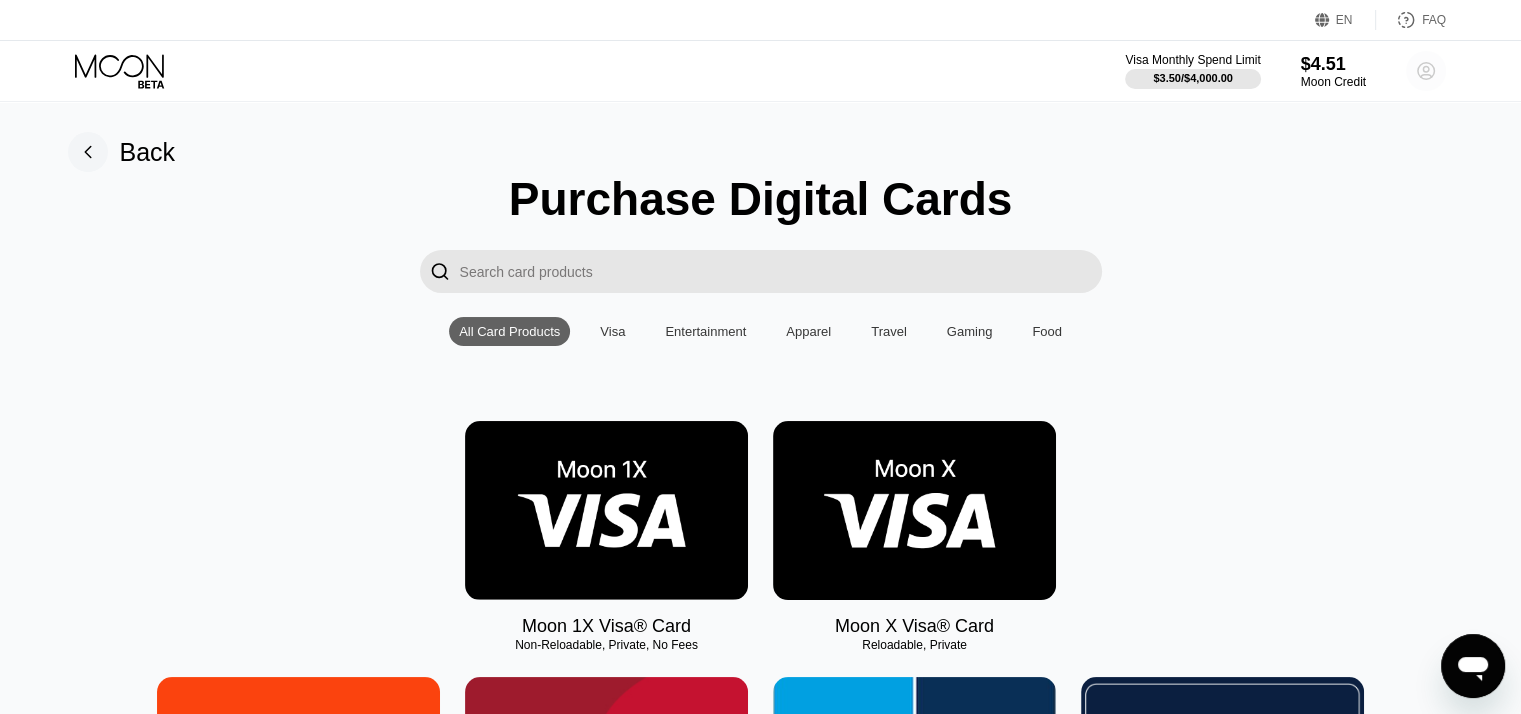 click 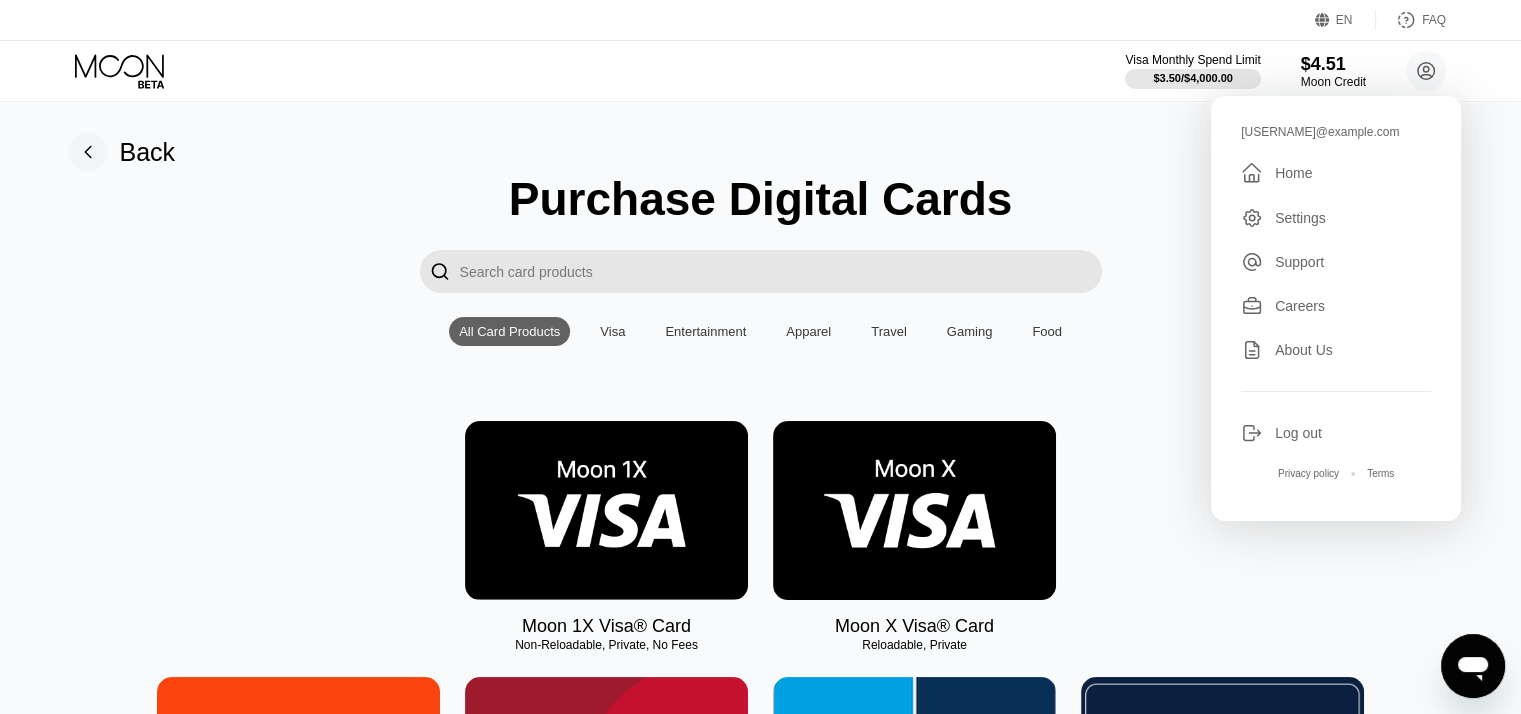 click on "Log out" at bounding box center [1336, 433] 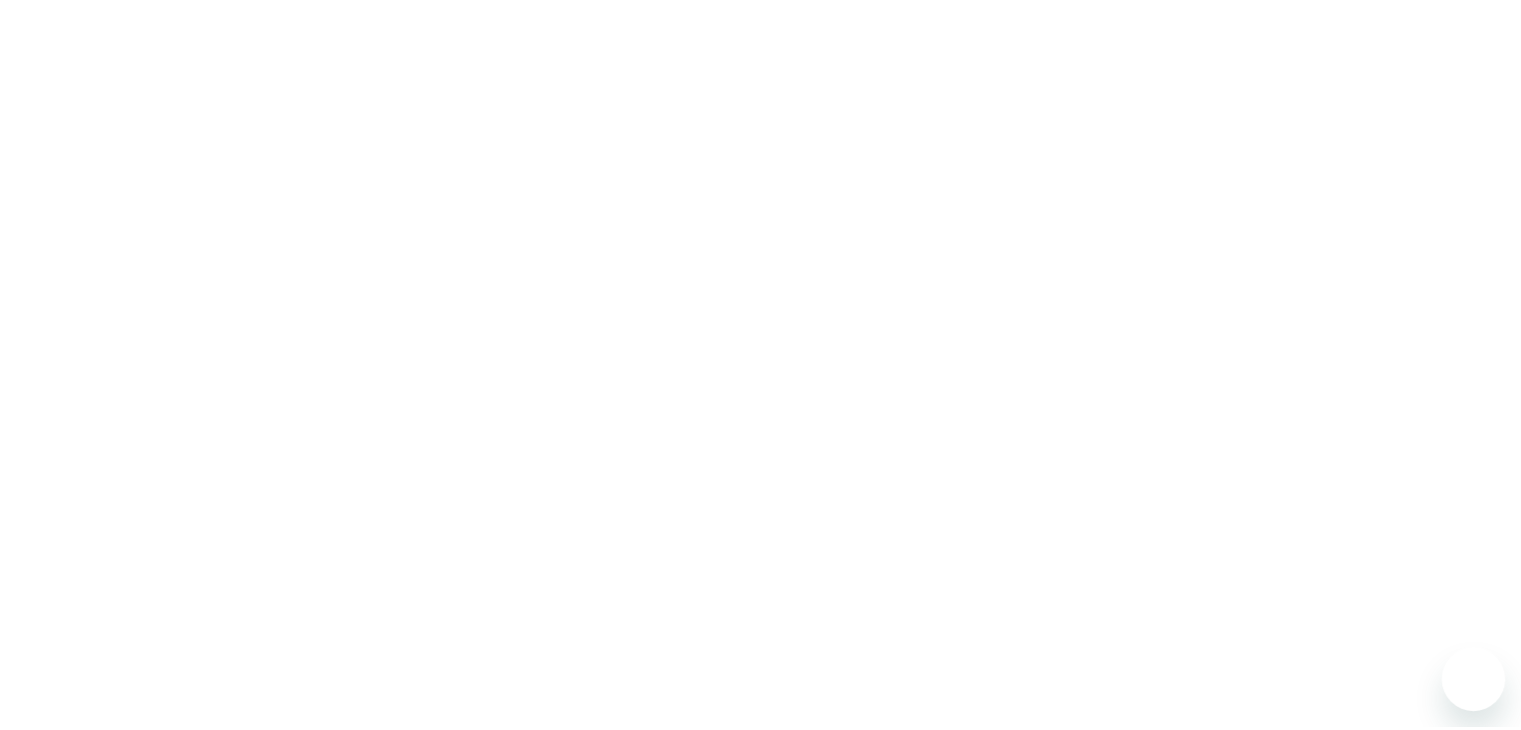 scroll, scrollTop: 0, scrollLeft: 0, axis: both 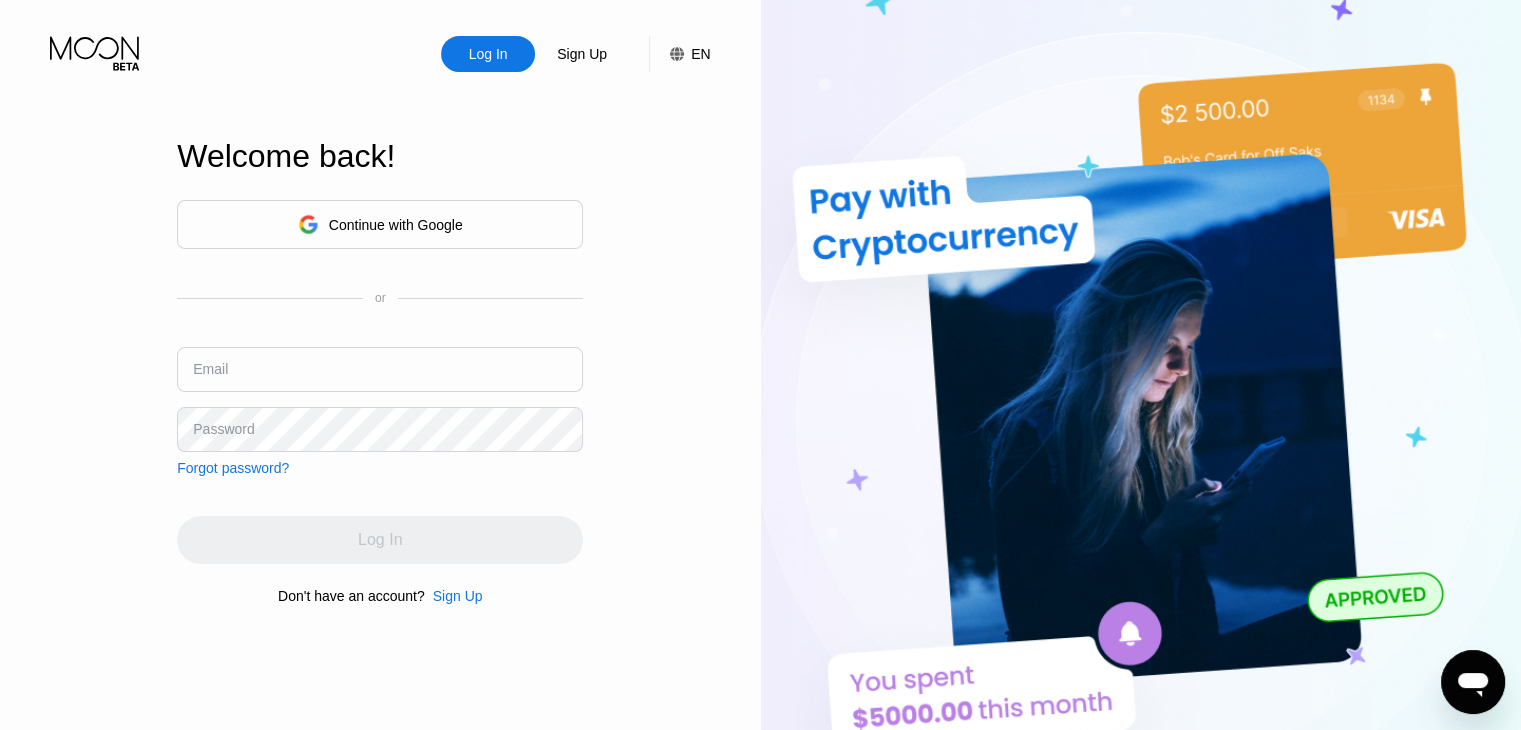 click on "Sign Up" at bounding box center [458, 596] 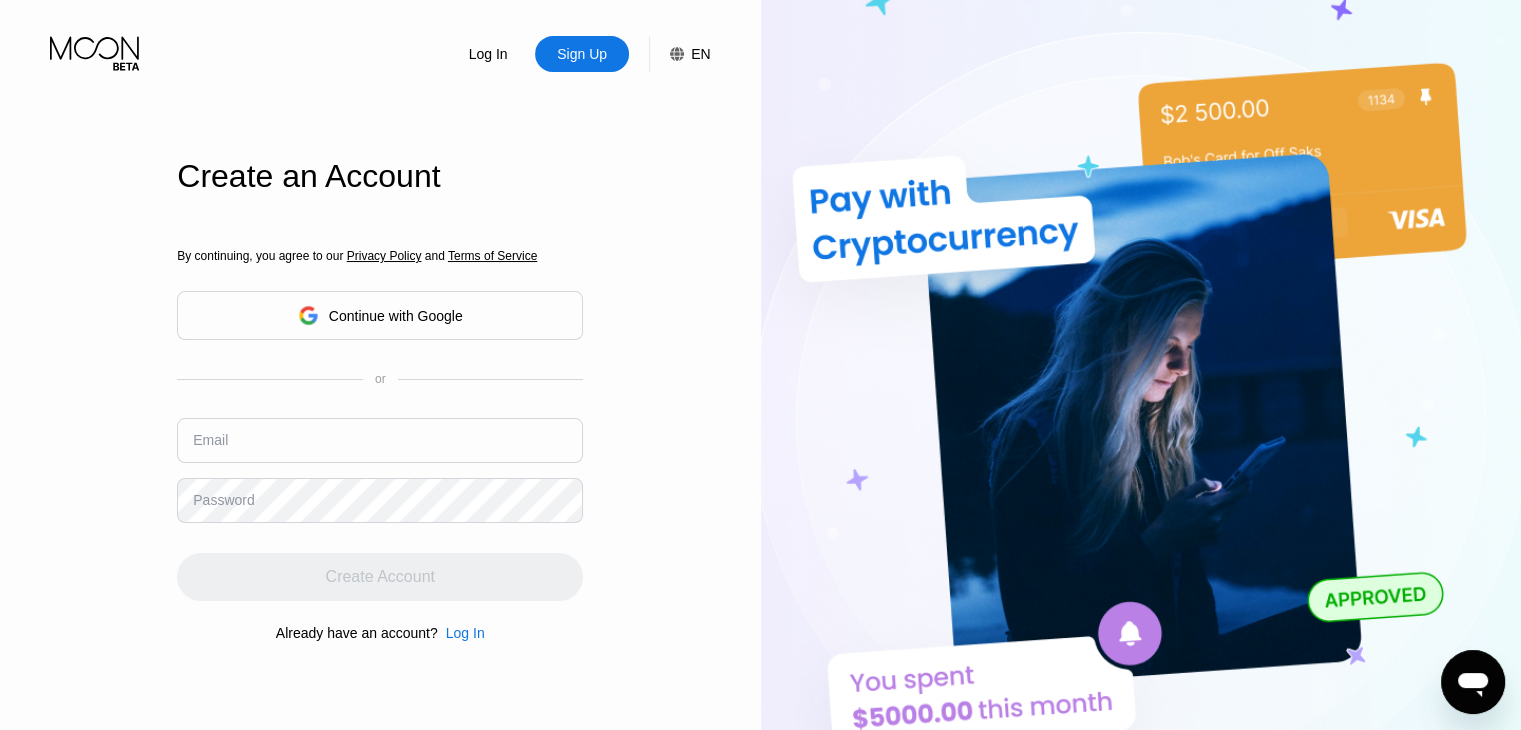 click at bounding box center (380, 440) 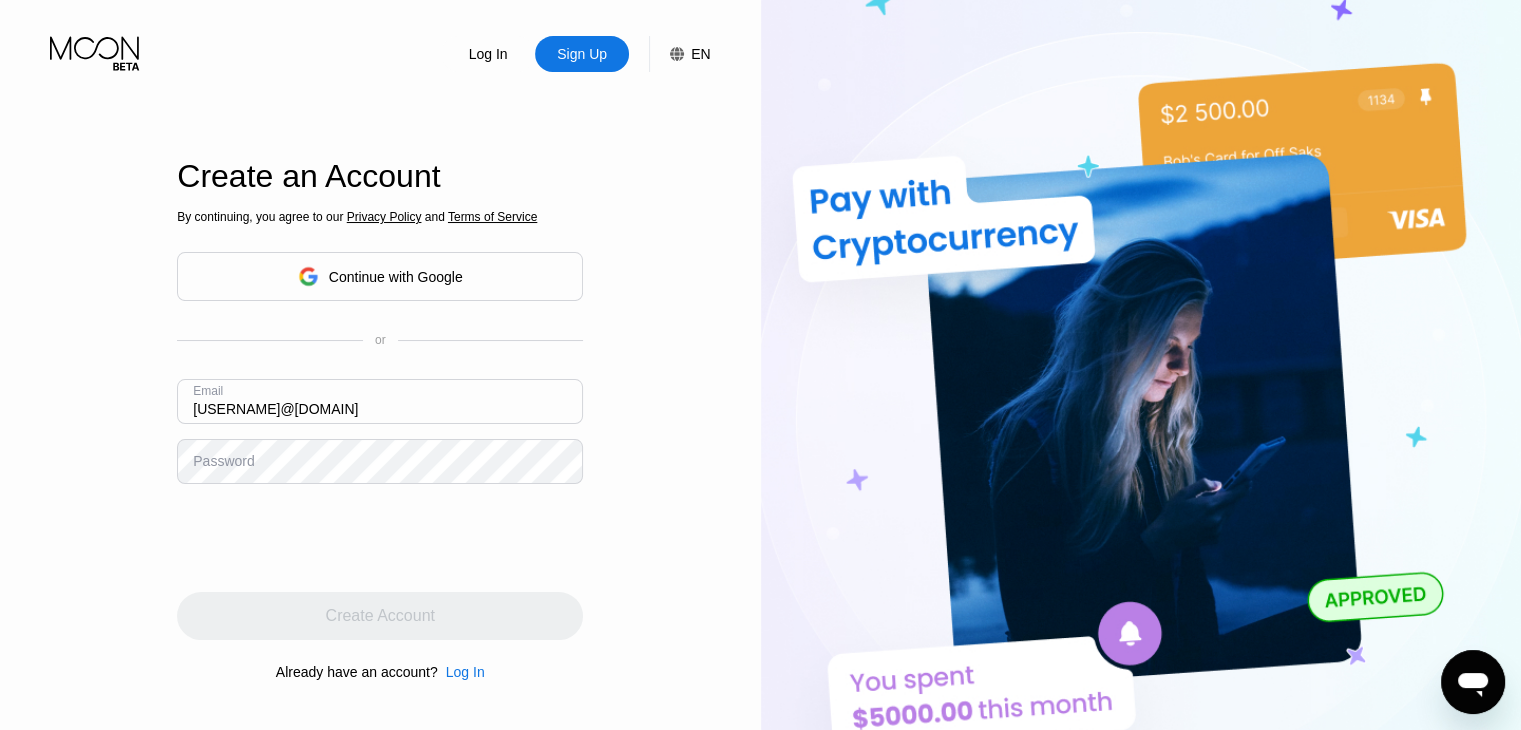 type on "[EMAIL]" 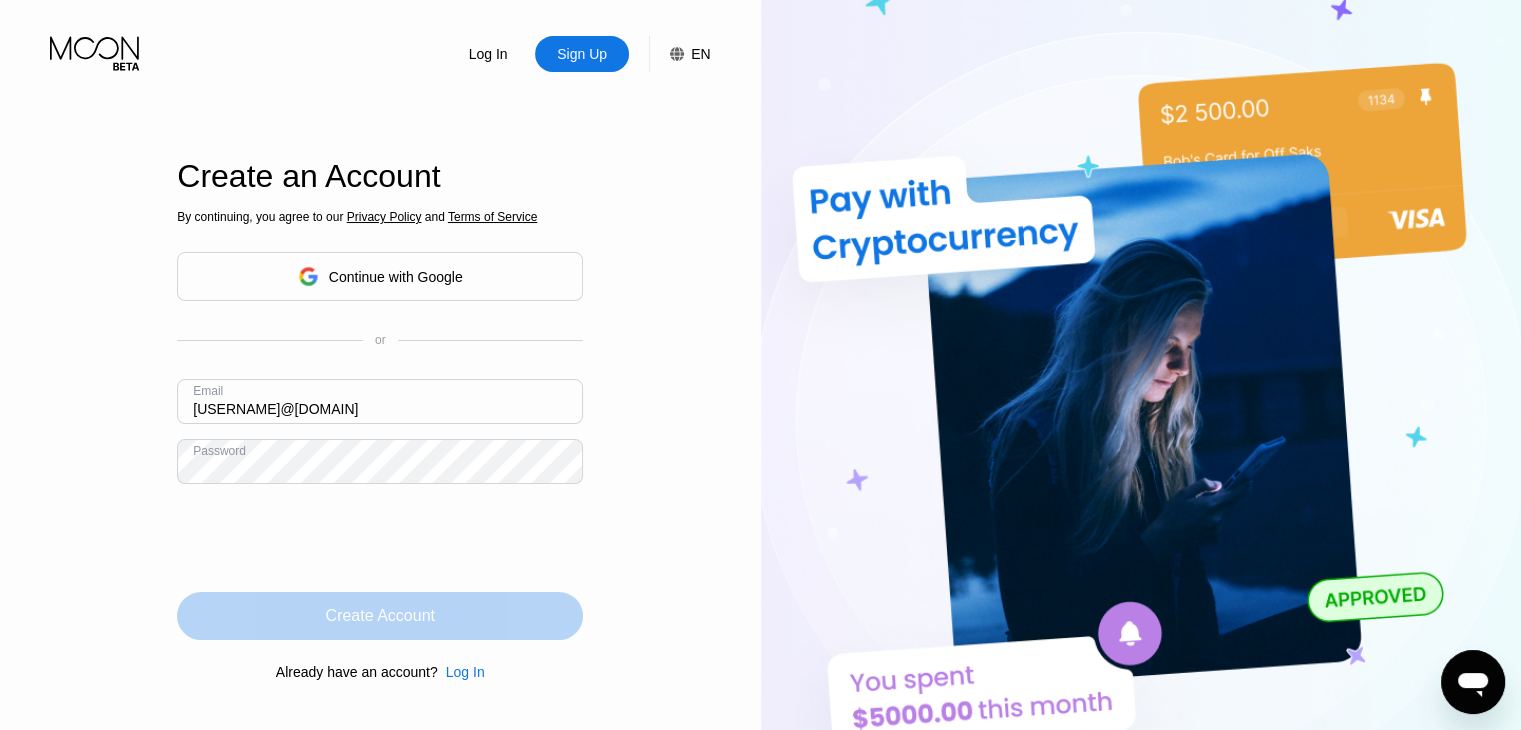 drag, startPoint x: 279, startPoint y: 629, endPoint x: 284, endPoint y: 616, distance: 13.928389 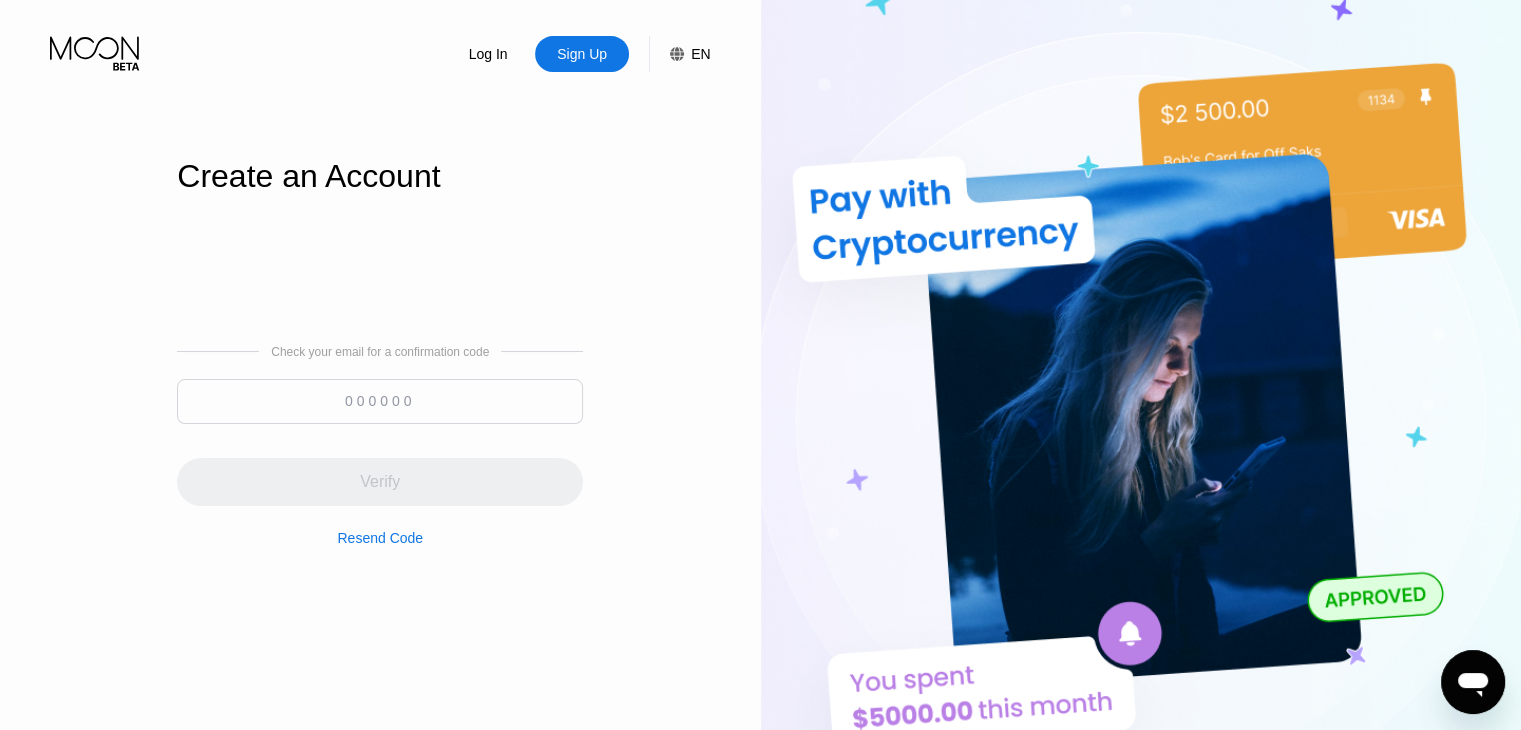 drag, startPoint x: 500, startPoint y: 402, endPoint x: 485, endPoint y: 402, distance: 15 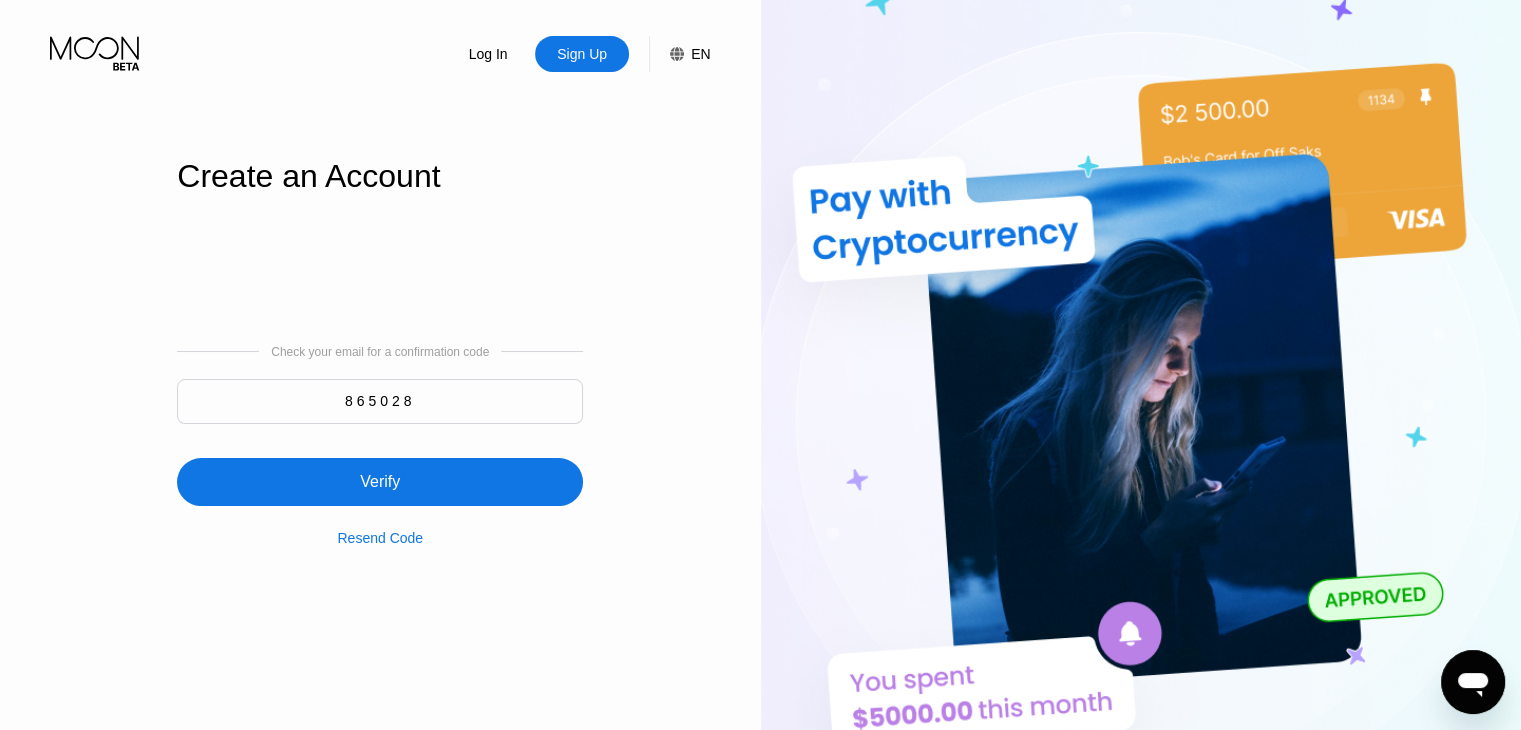 type on "865028" 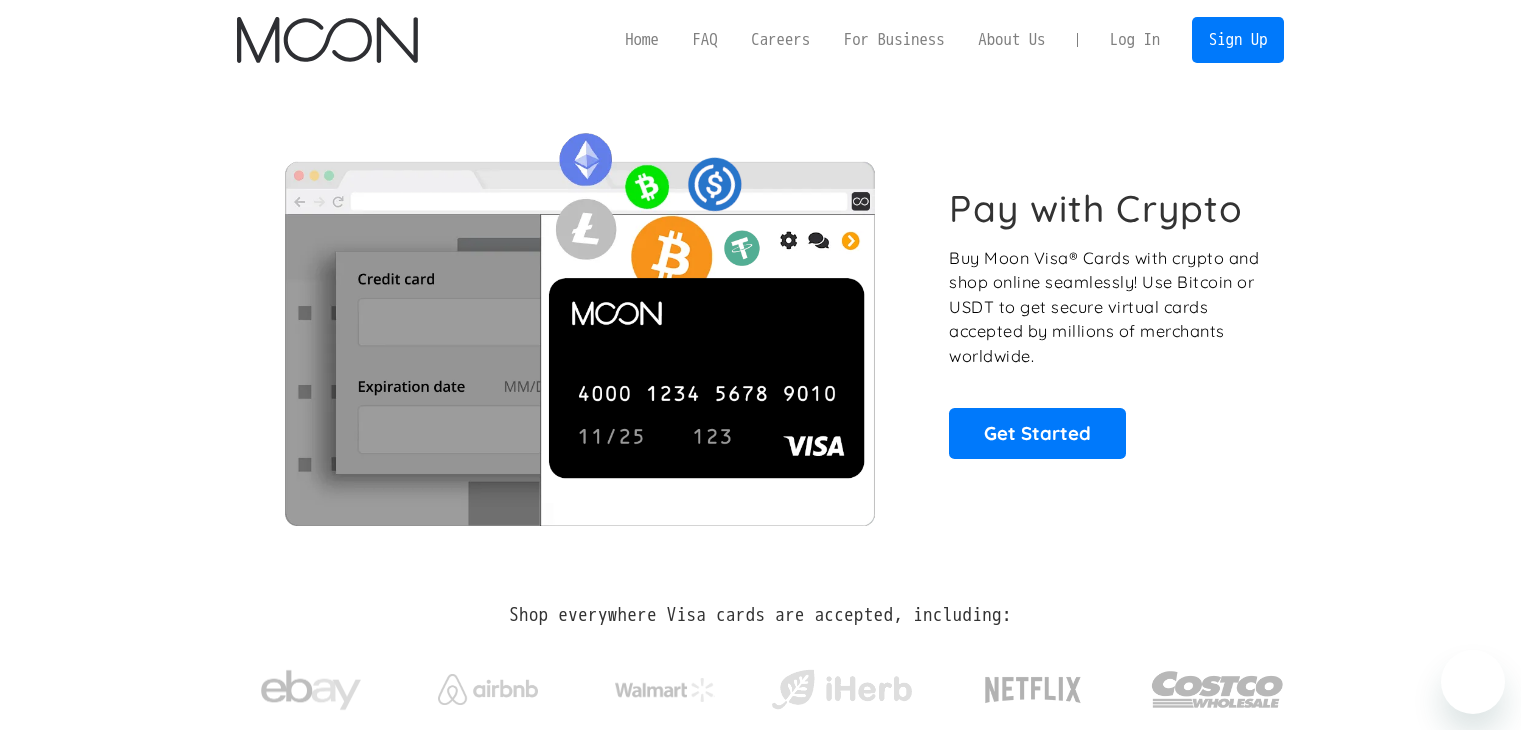 scroll, scrollTop: 0, scrollLeft: 0, axis: both 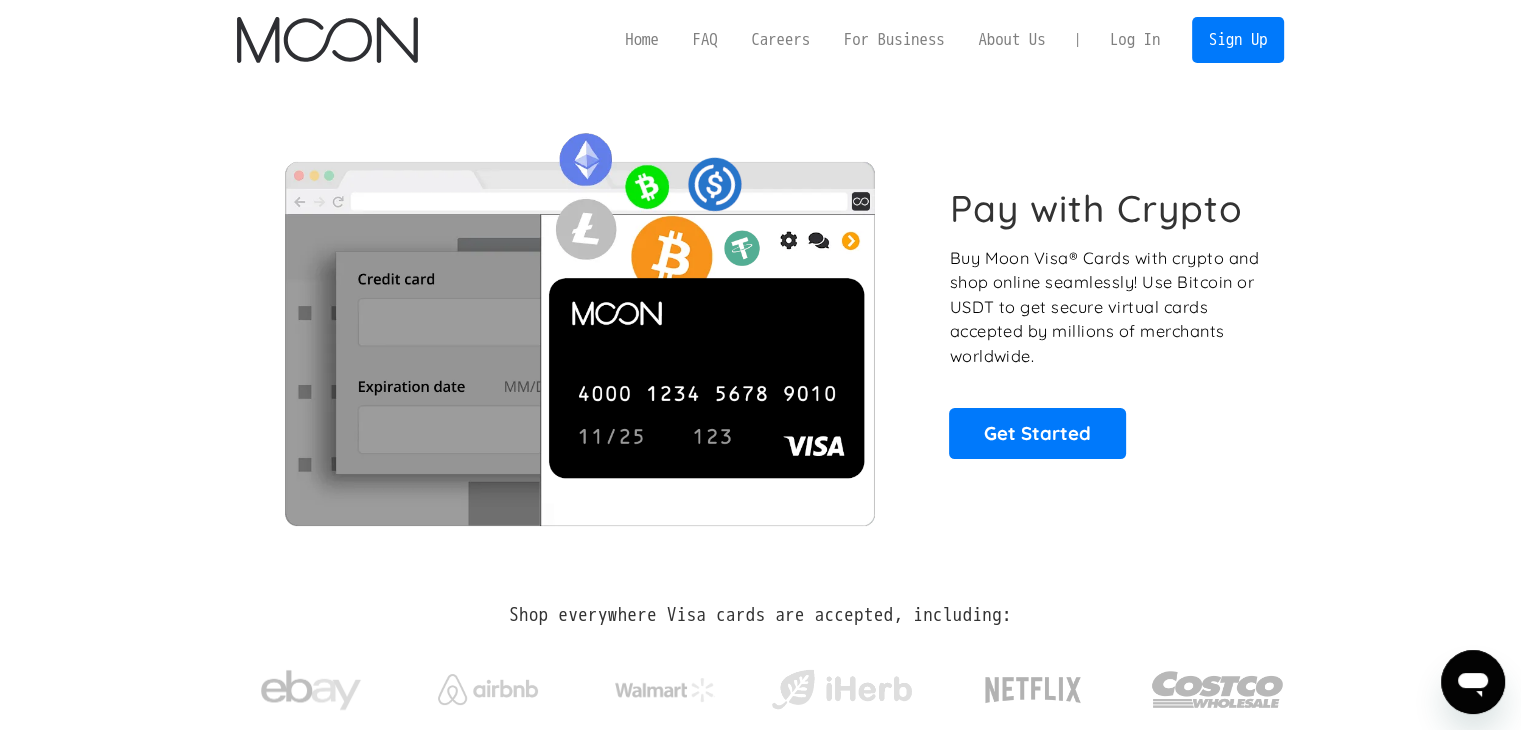 click on "Log In" at bounding box center (1135, 40) 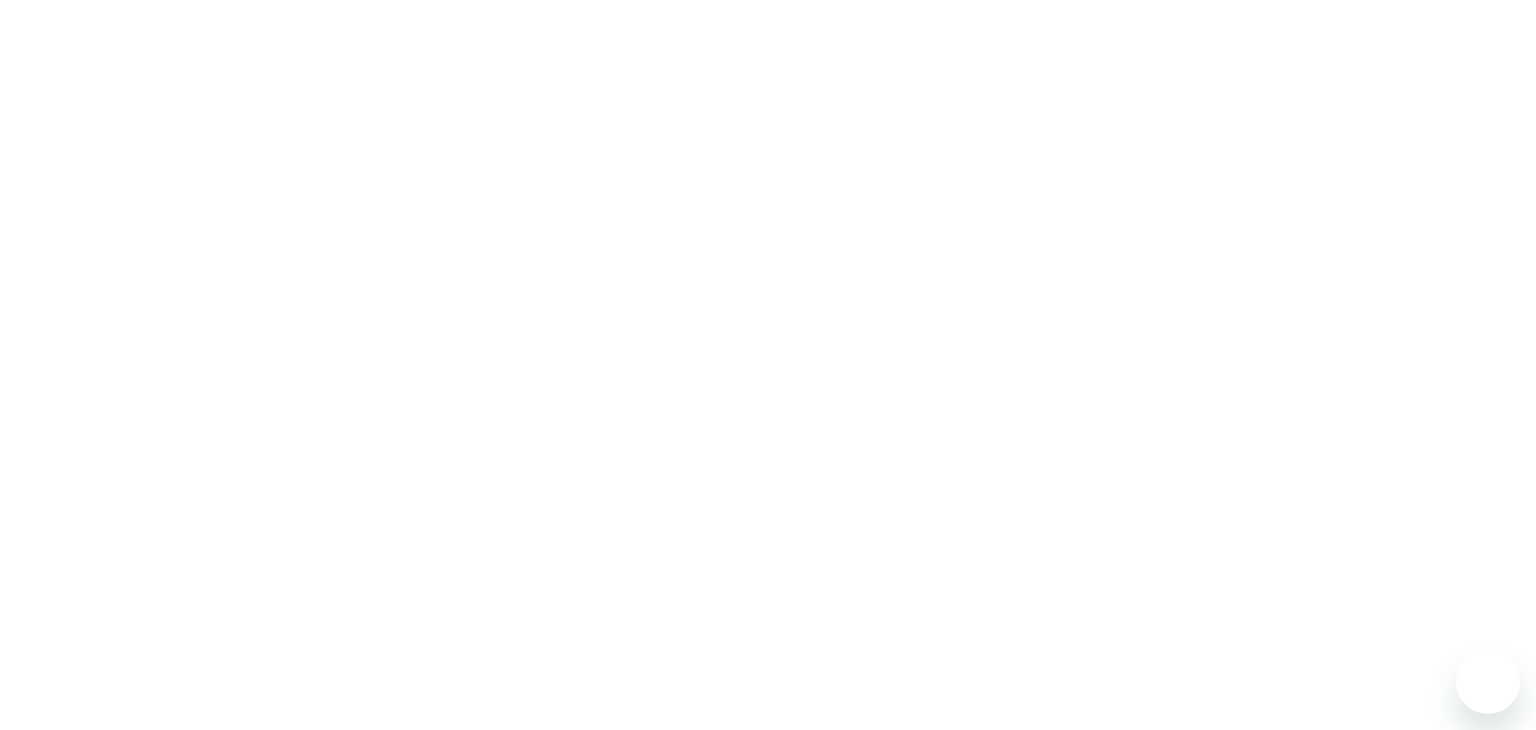 scroll, scrollTop: 0, scrollLeft: 0, axis: both 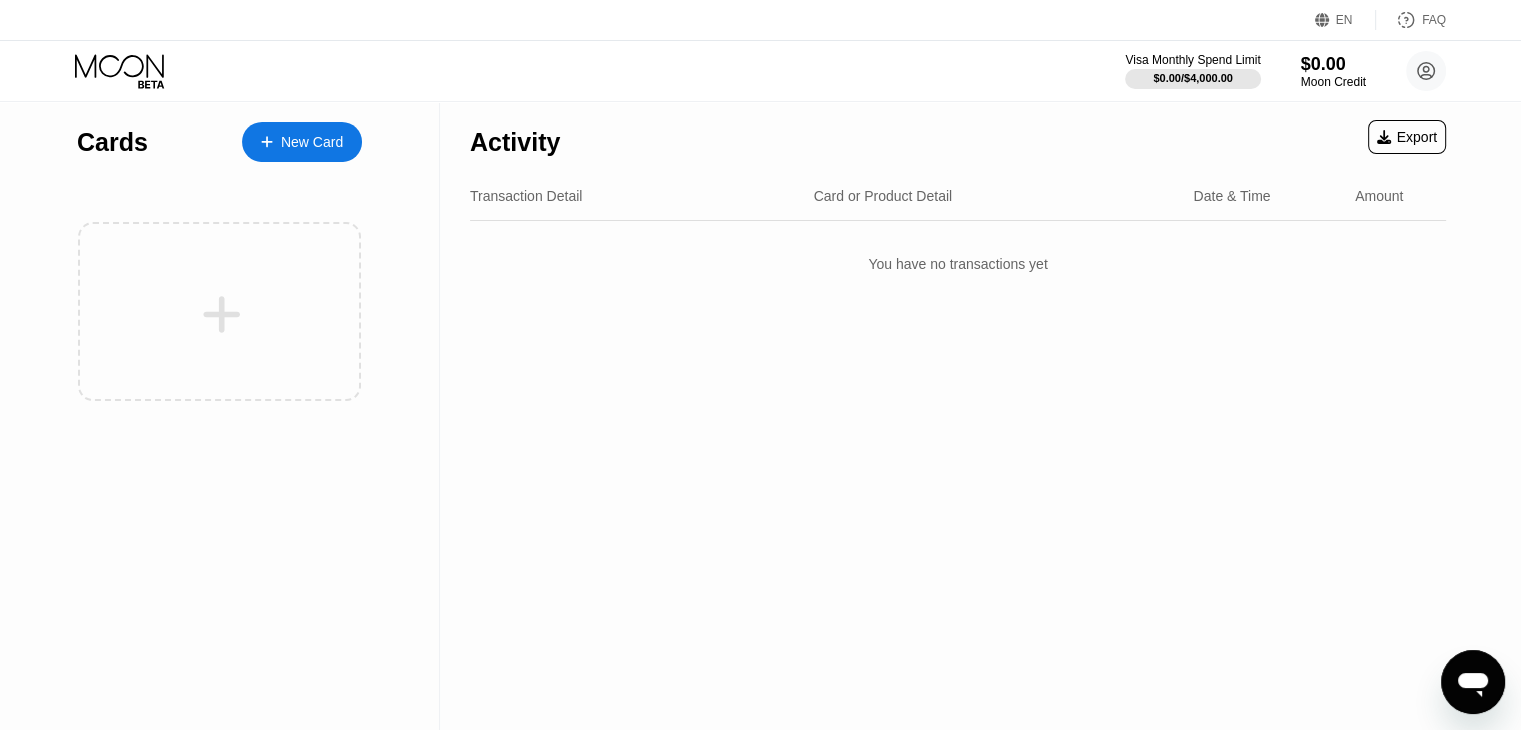 click on "New Card" at bounding box center (312, 142) 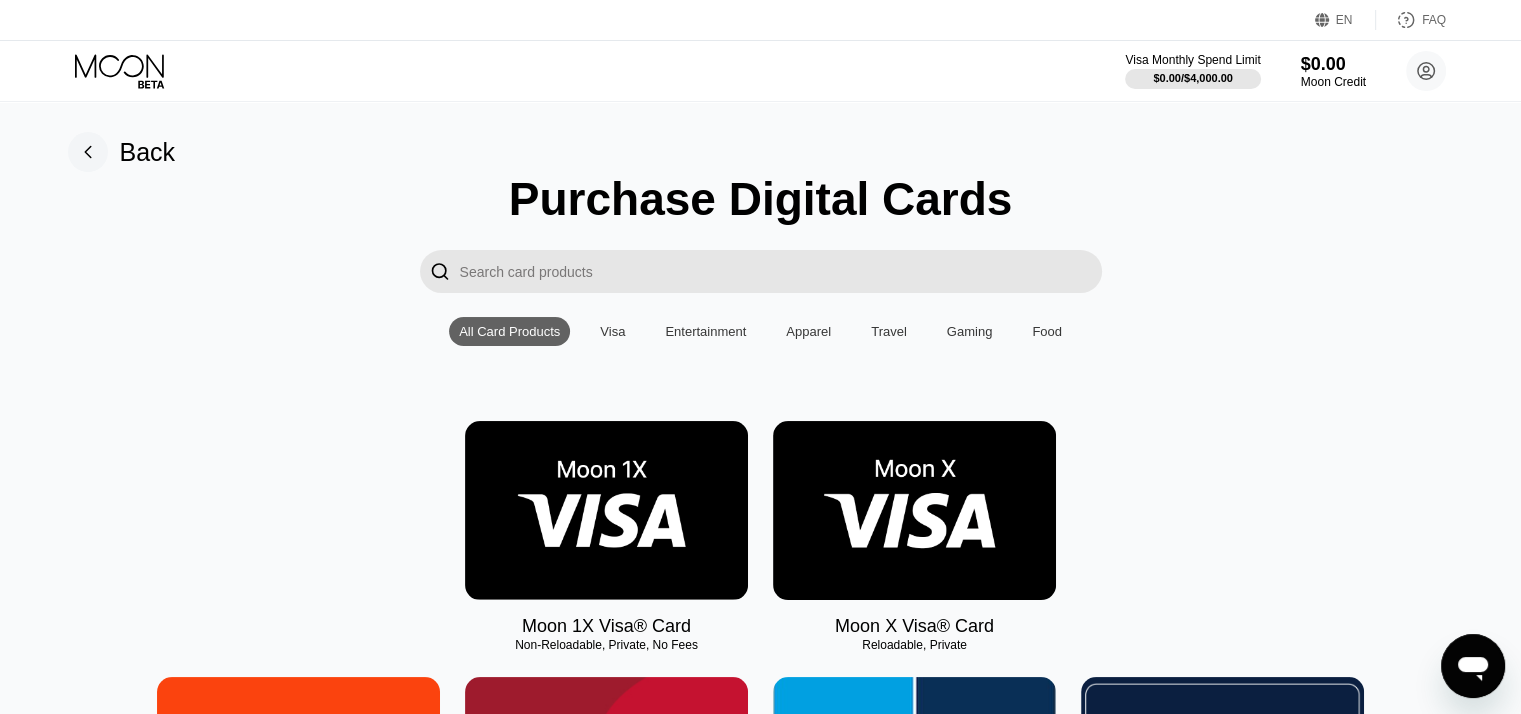 scroll, scrollTop: 300, scrollLeft: 0, axis: vertical 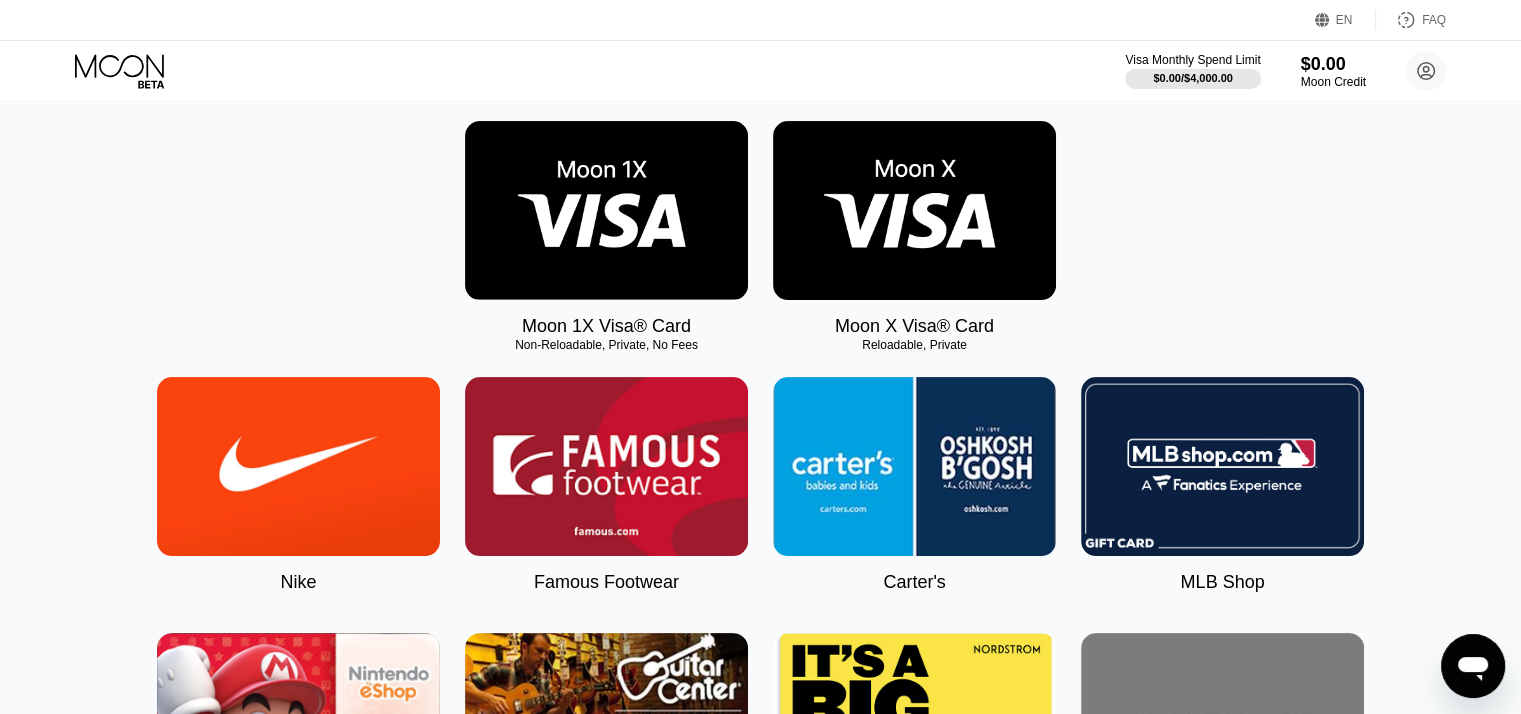 click at bounding box center (914, 210) 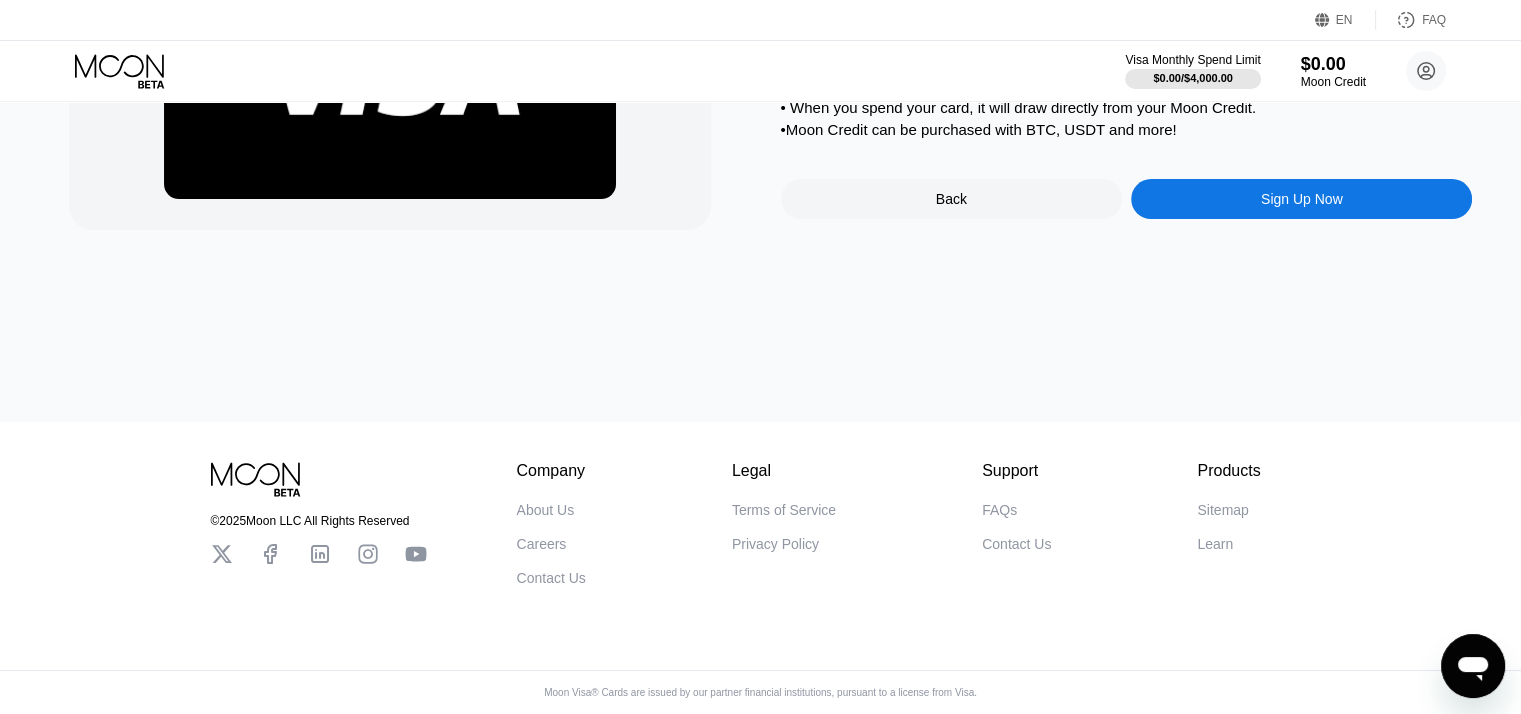 scroll, scrollTop: 0, scrollLeft: 0, axis: both 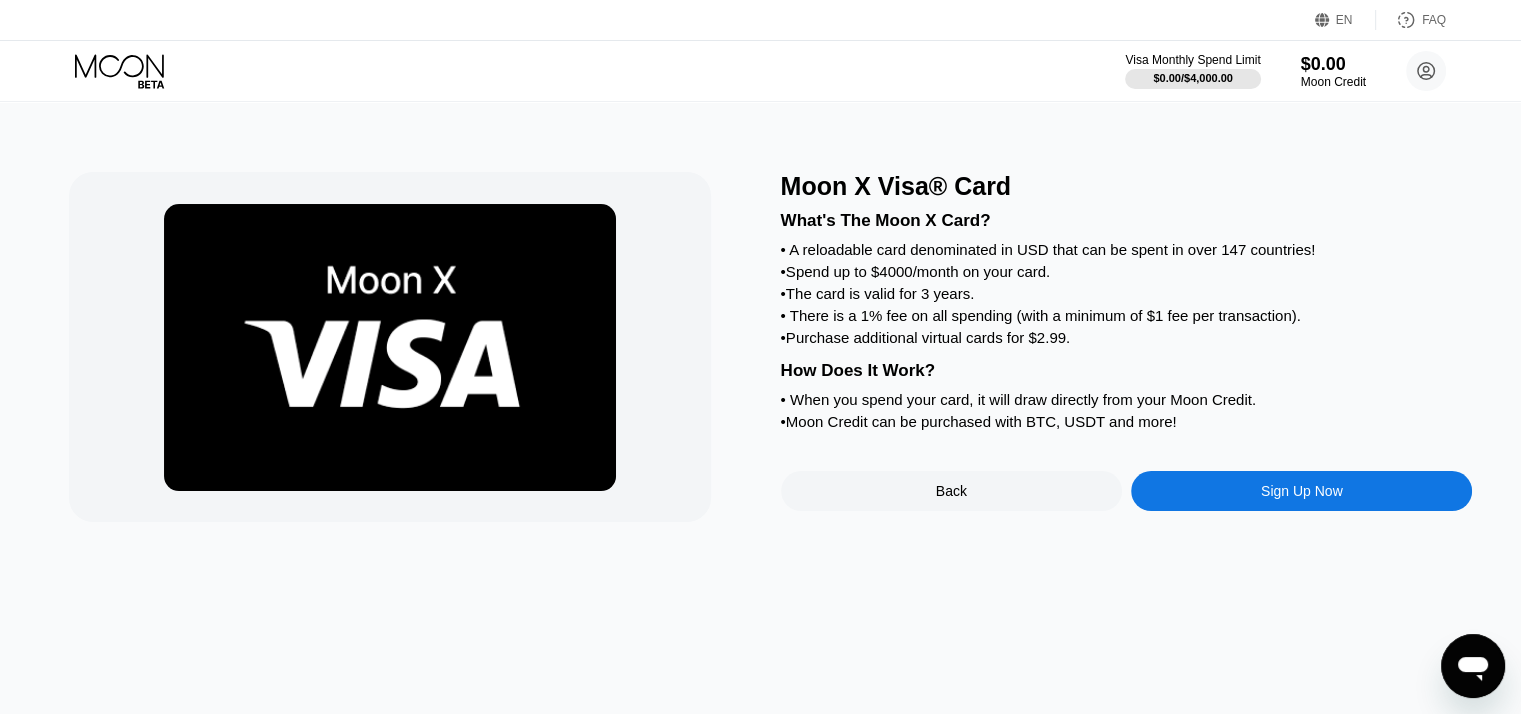 click on "Back" at bounding box center [951, 491] 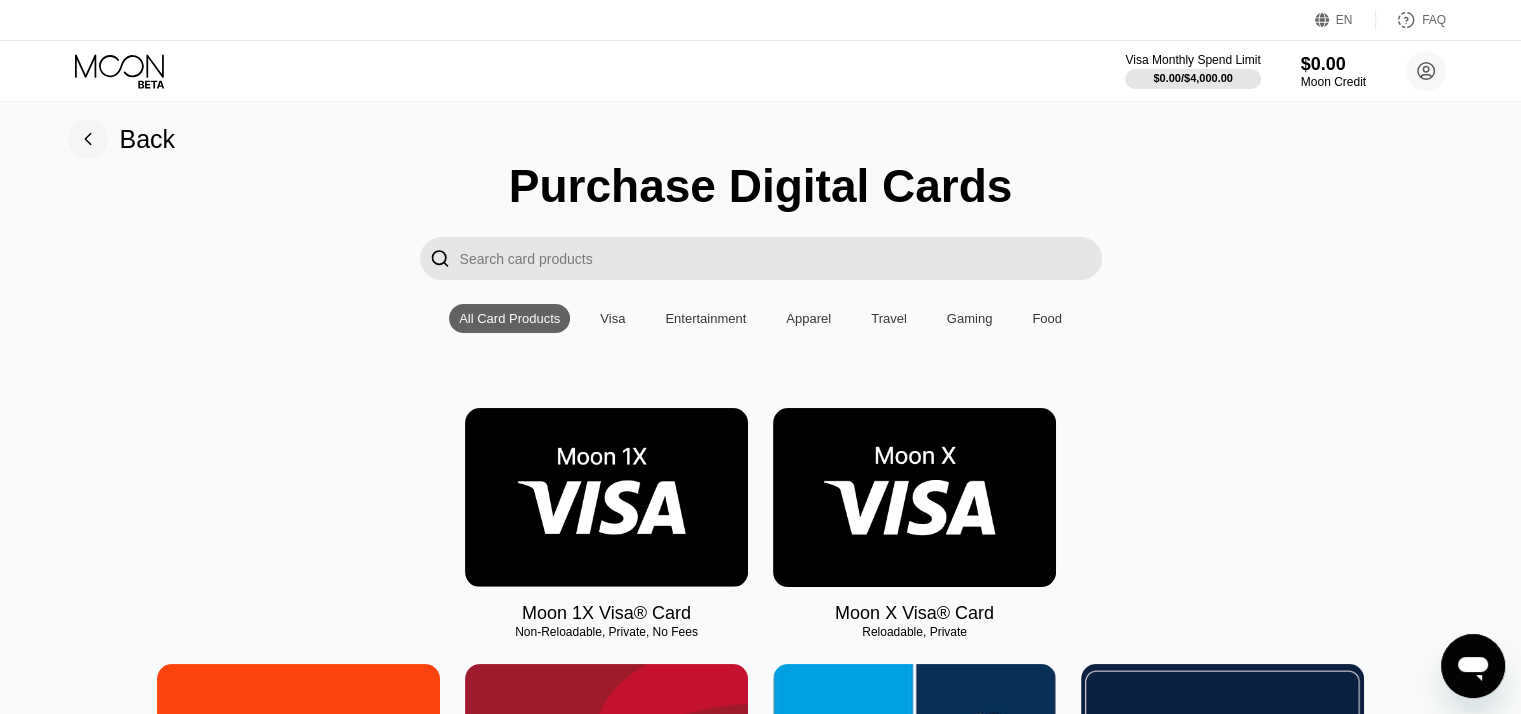 scroll, scrollTop: 0, scrollLeft: 0, axis: both 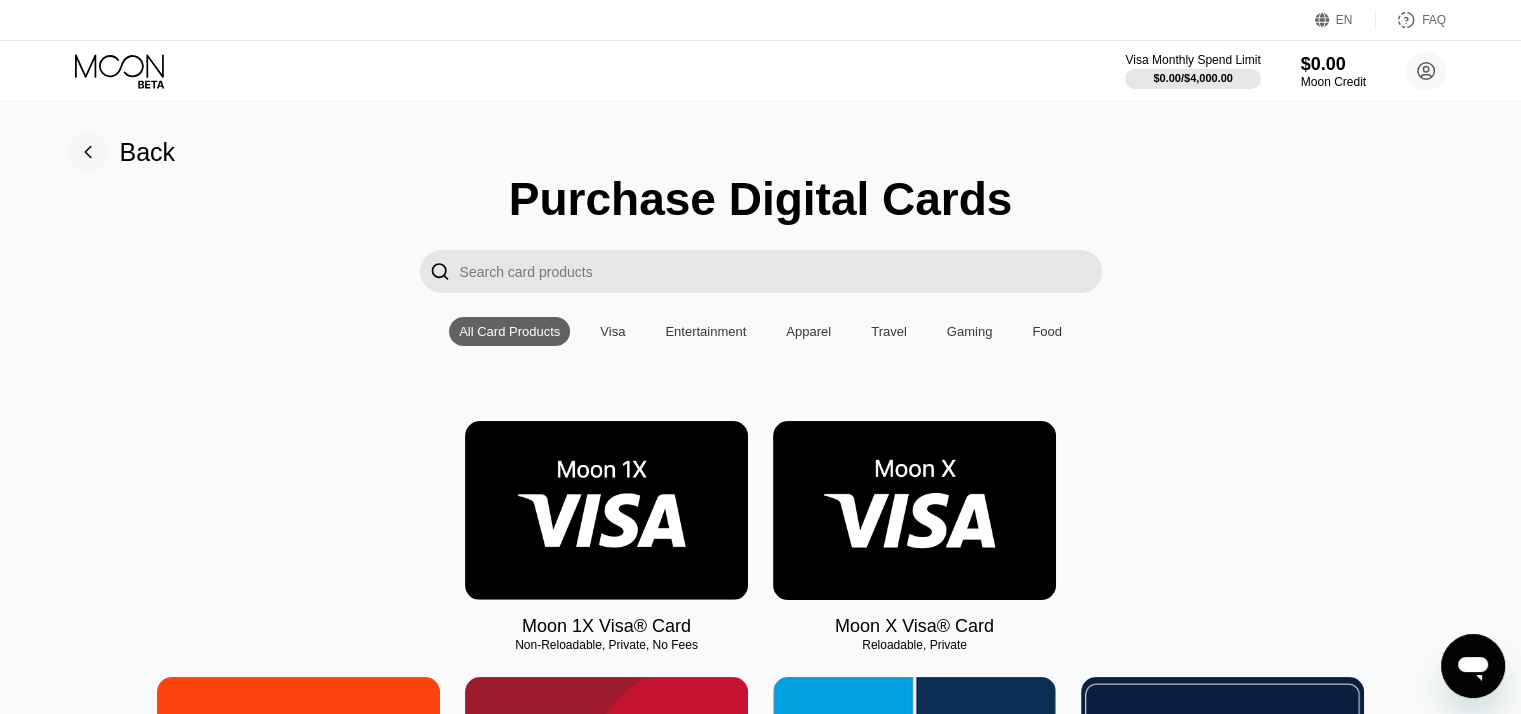 click at bounding box center (914, 510) 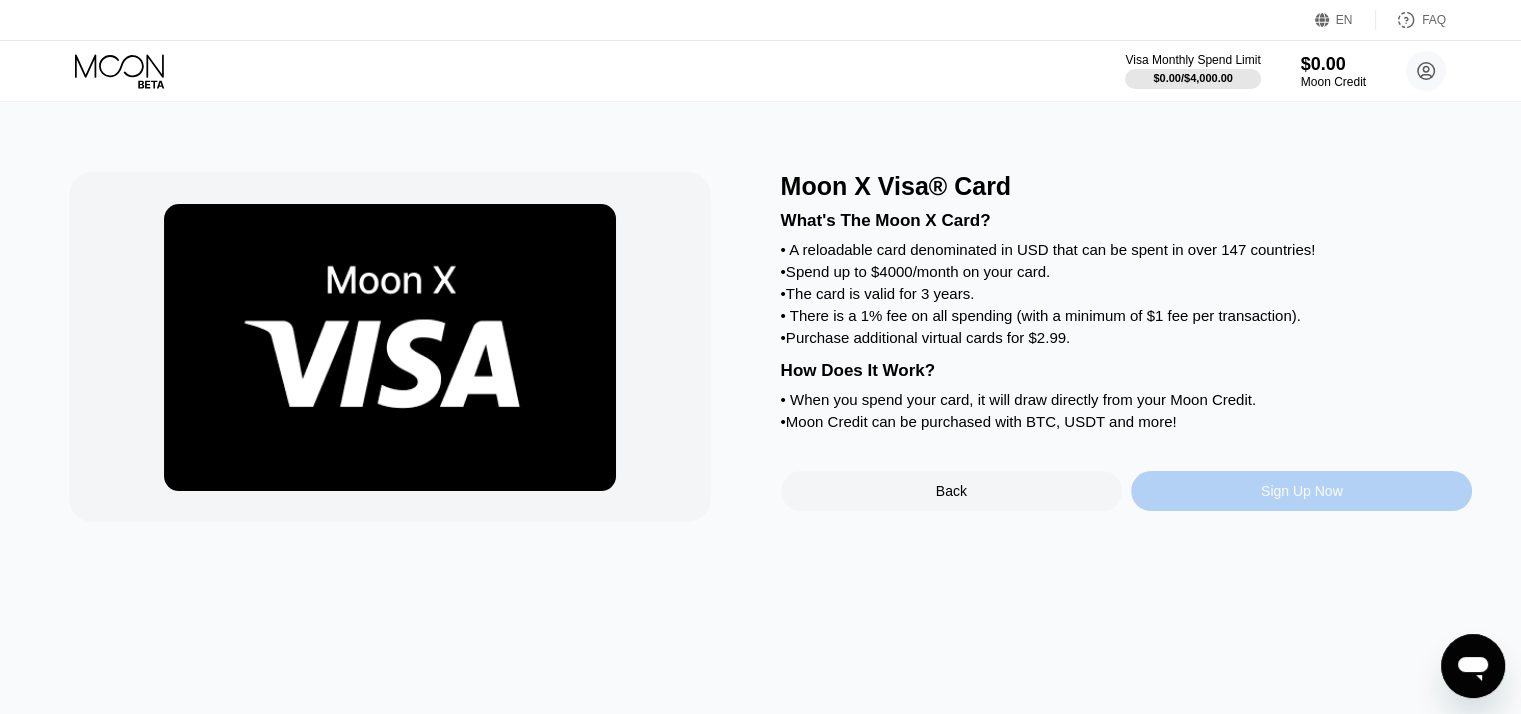 click on "Sign Up Now" at bounding box center (1301, 491) 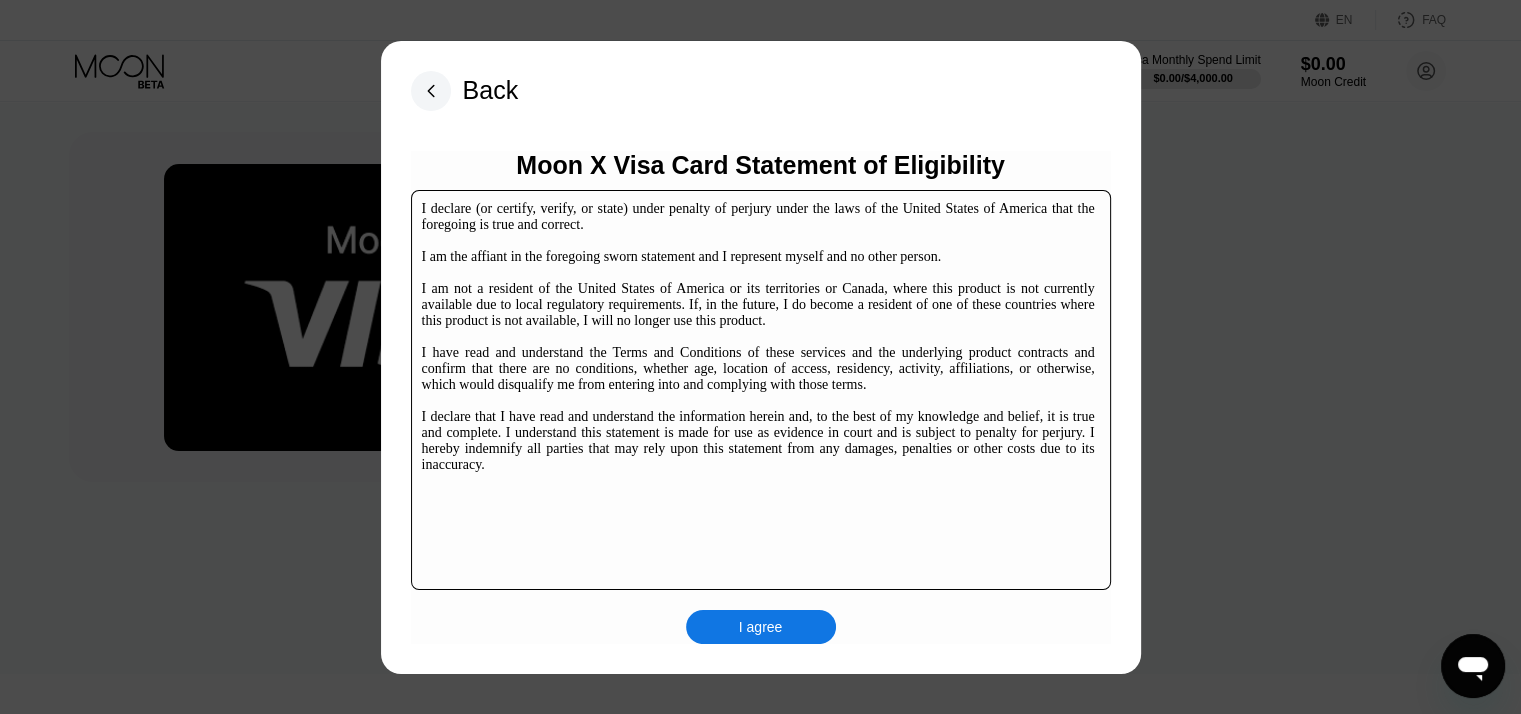 scroll, scrollTop: 0, scrollLeft: 0, axis: both 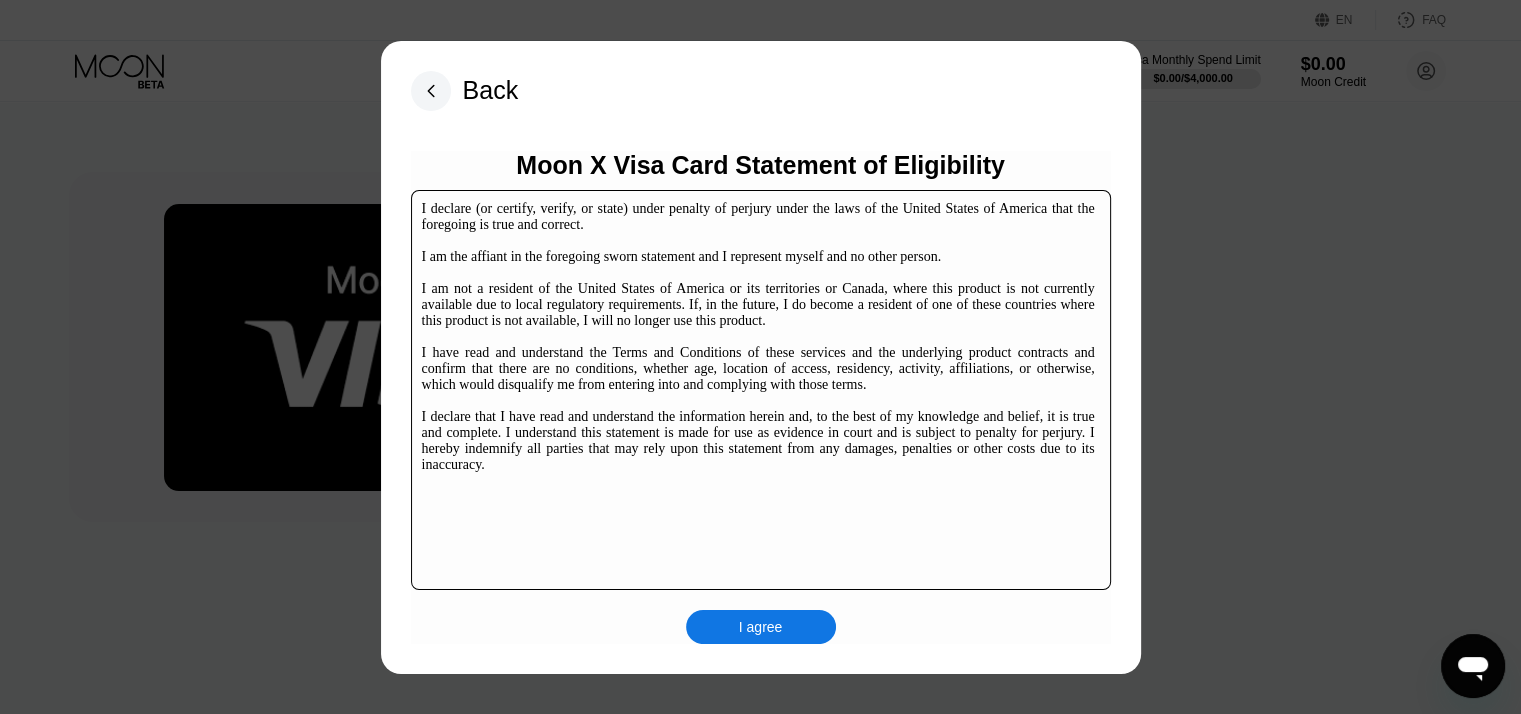 click on "I agree" at bounding box center [761, 627] 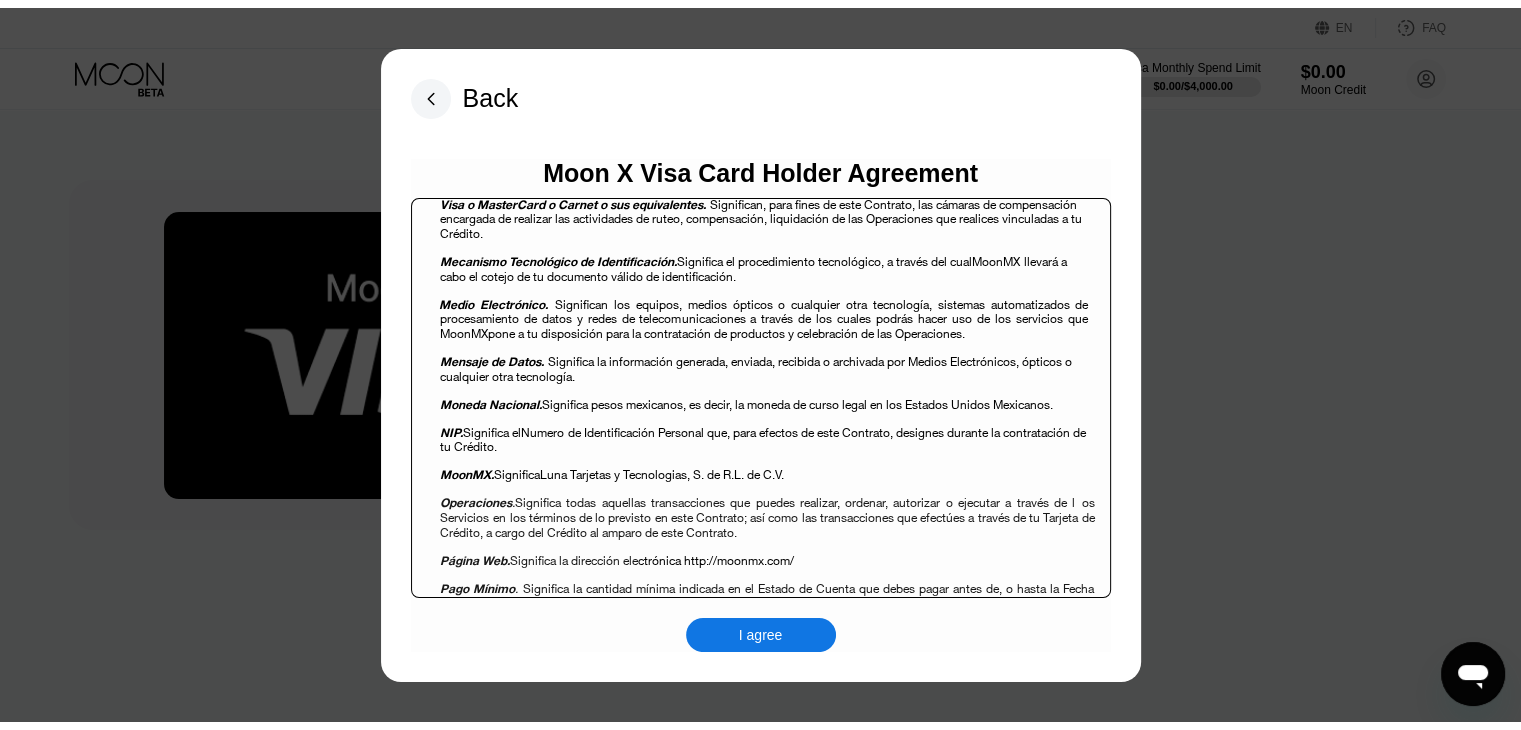 scroll, scrollTop: 1700, scrollLeft: 0, axis: vertical 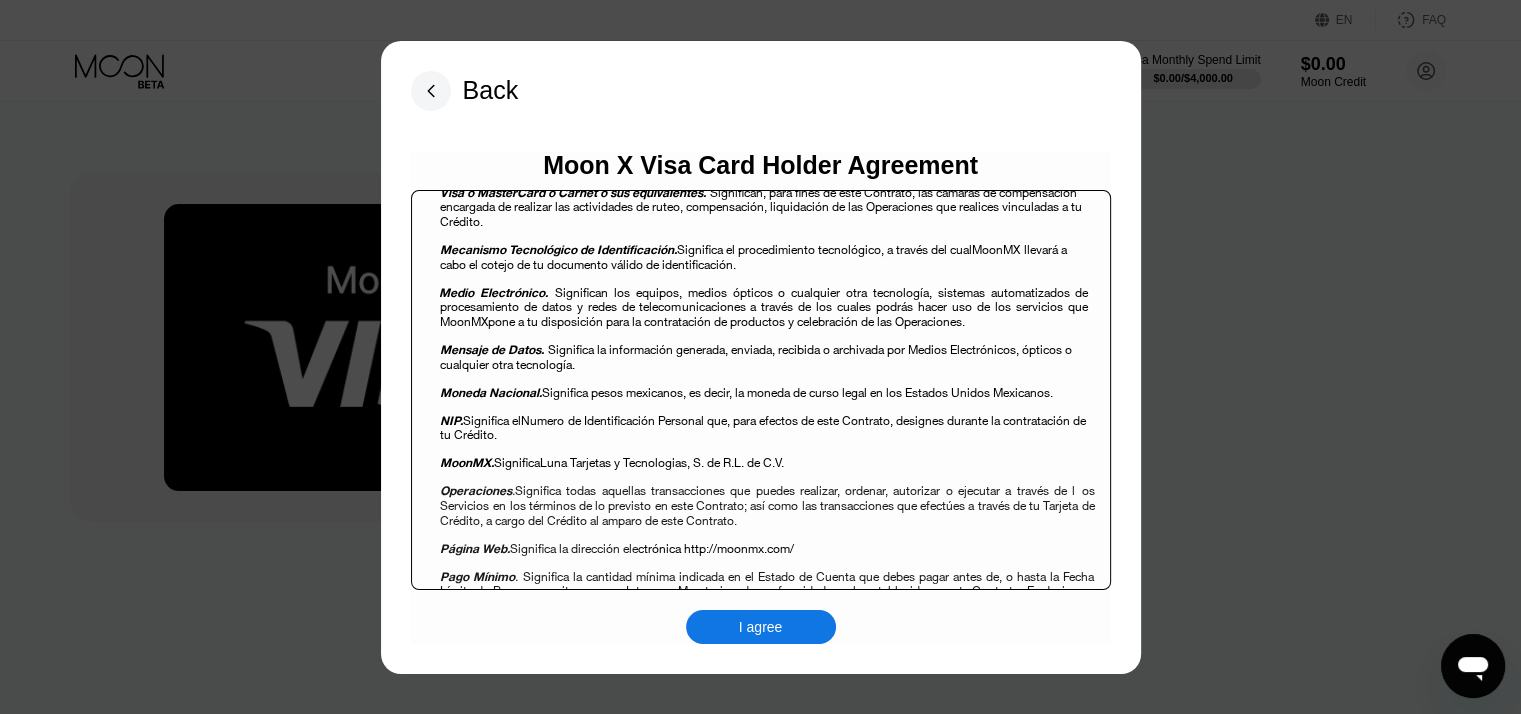 click on "I agree" at bounding box center [761, 627] 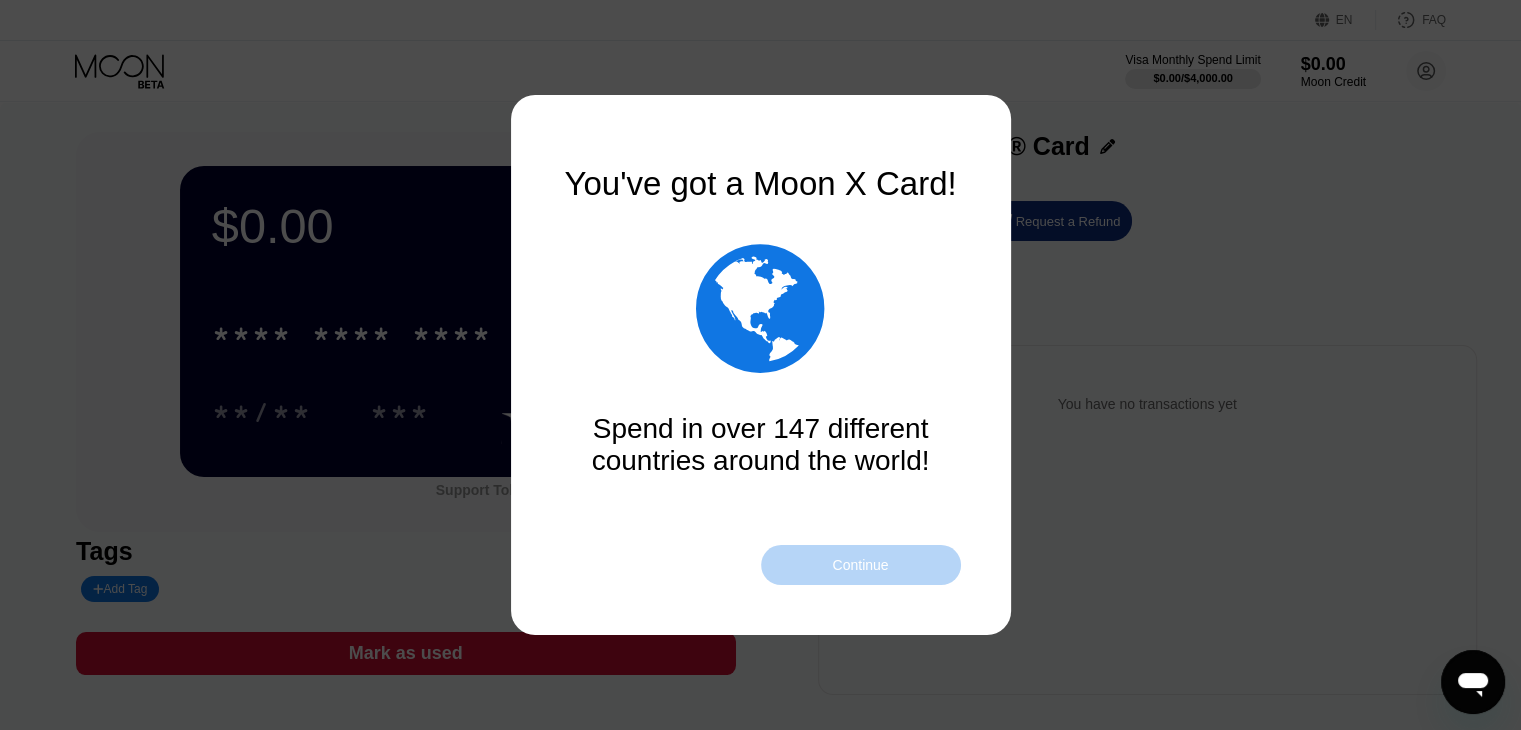 click on "Continue" at bounding box center [860, 565] 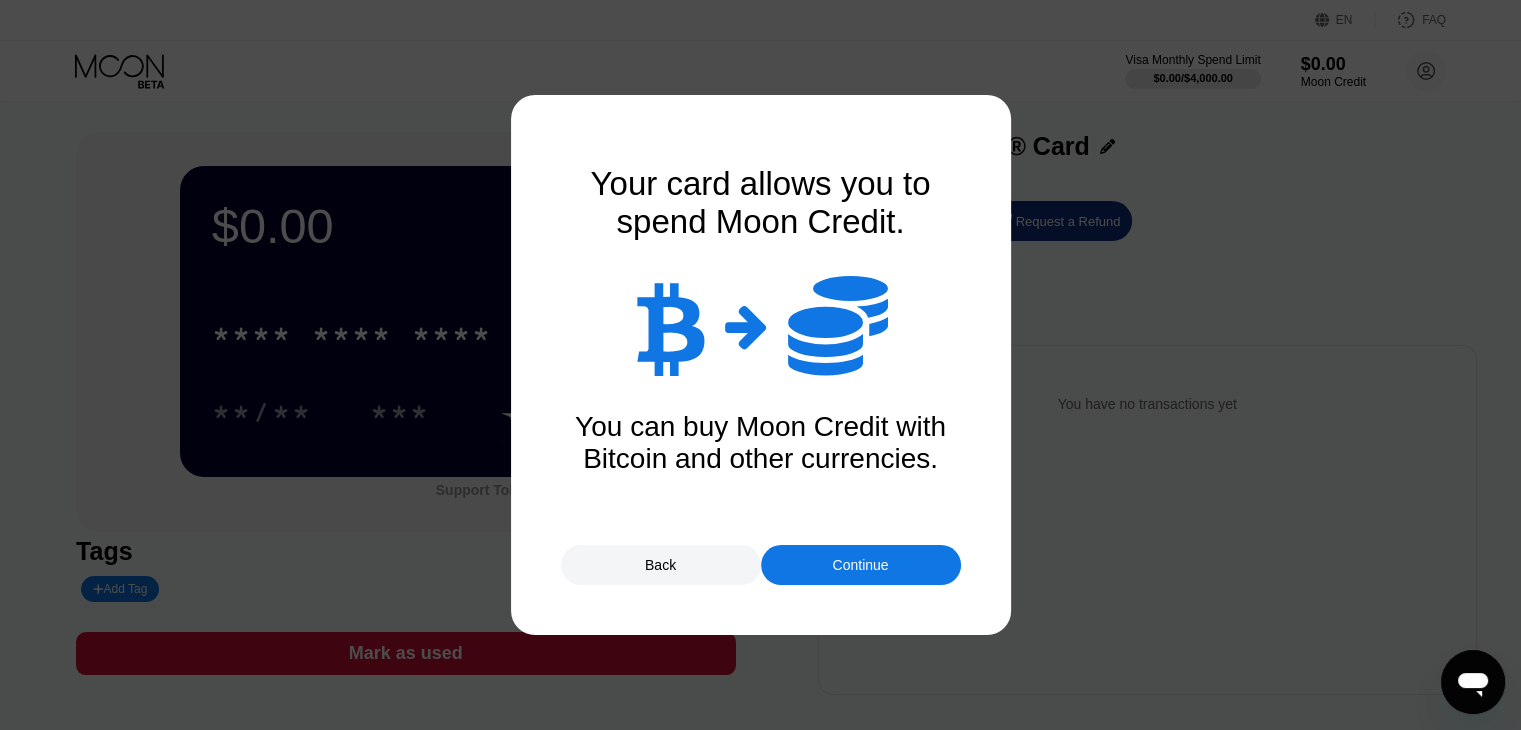 click on "Continue" at bounding box center (860, 565) 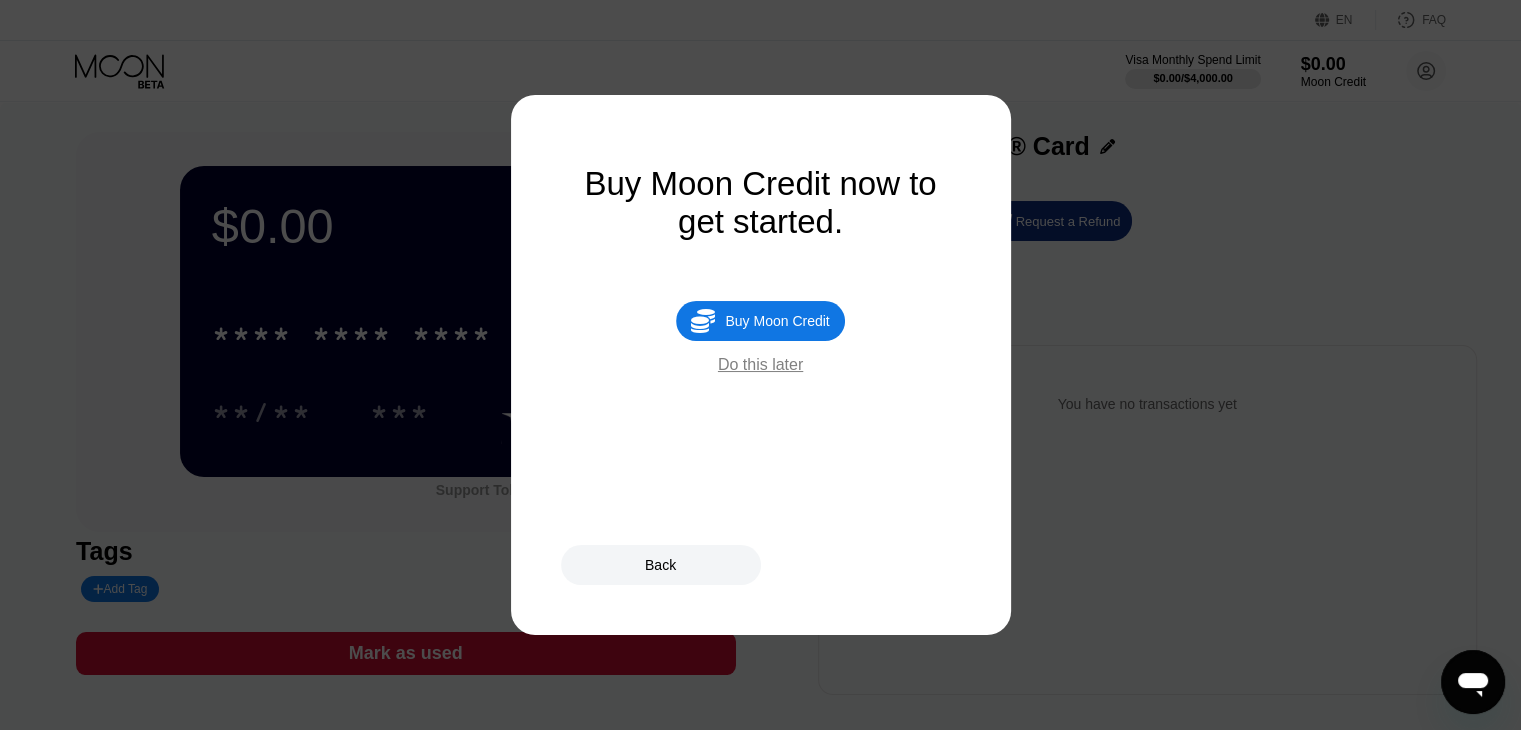 click on "Do this later" at bounding box center (760, 365) 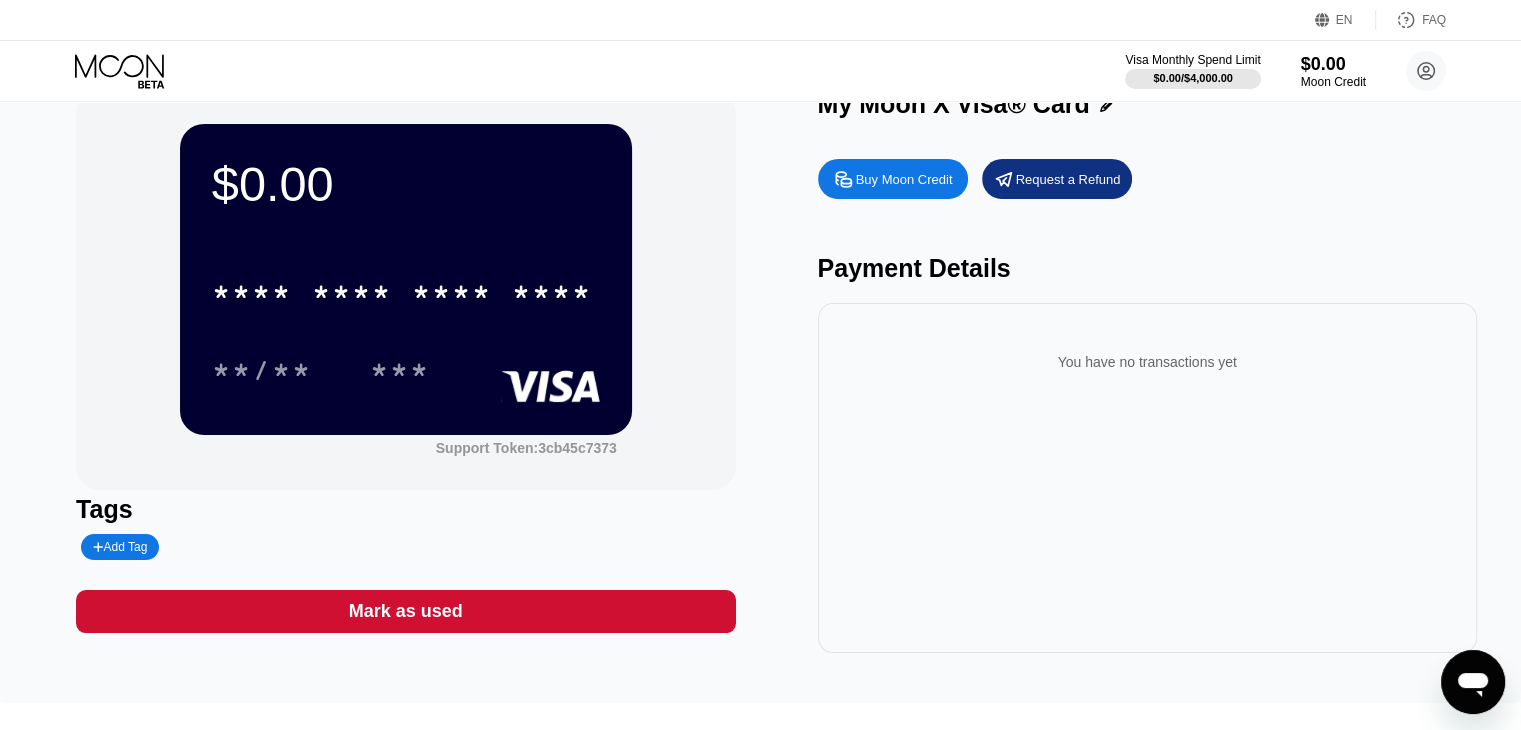 scroll, scrollTop: 100, scrollLeft: 0, axis: vertical 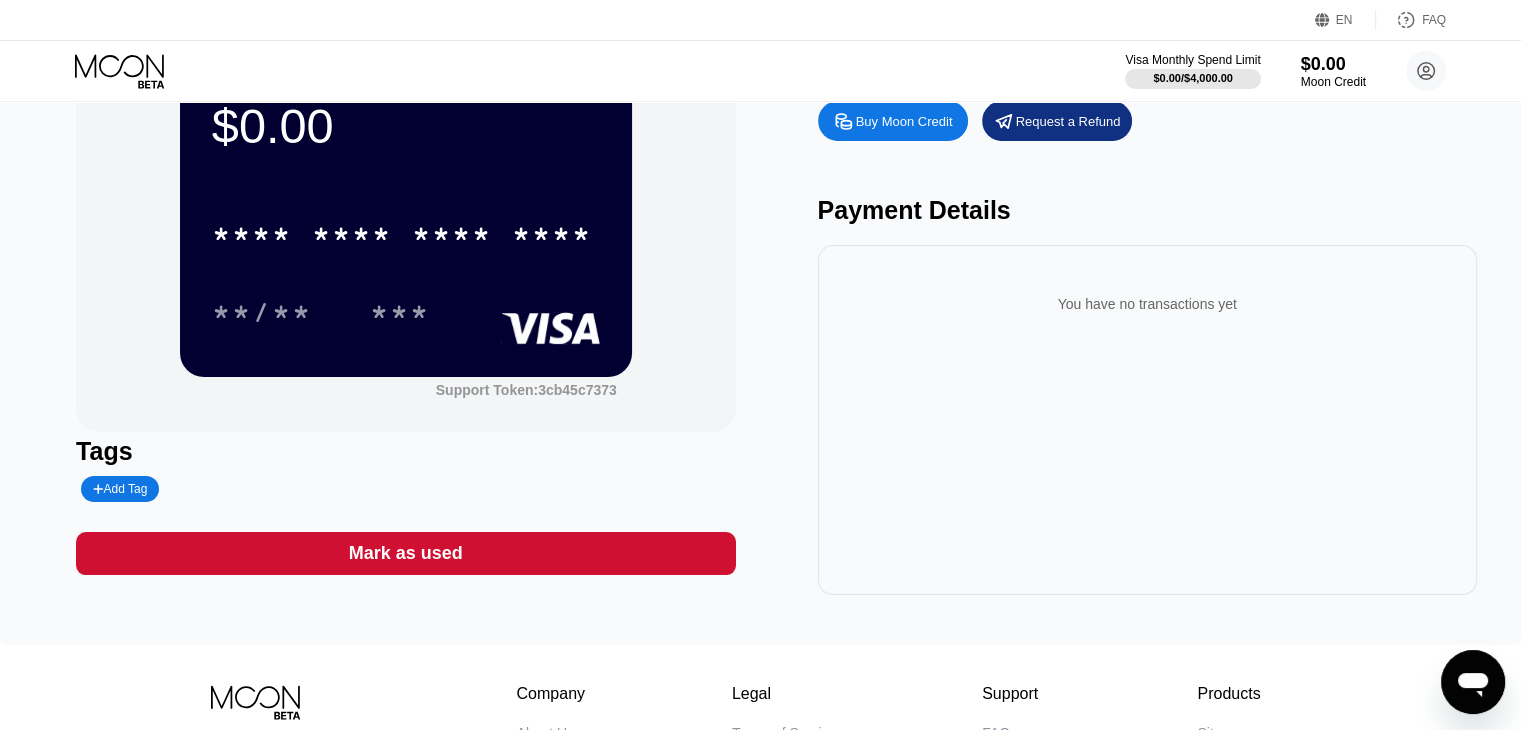 click 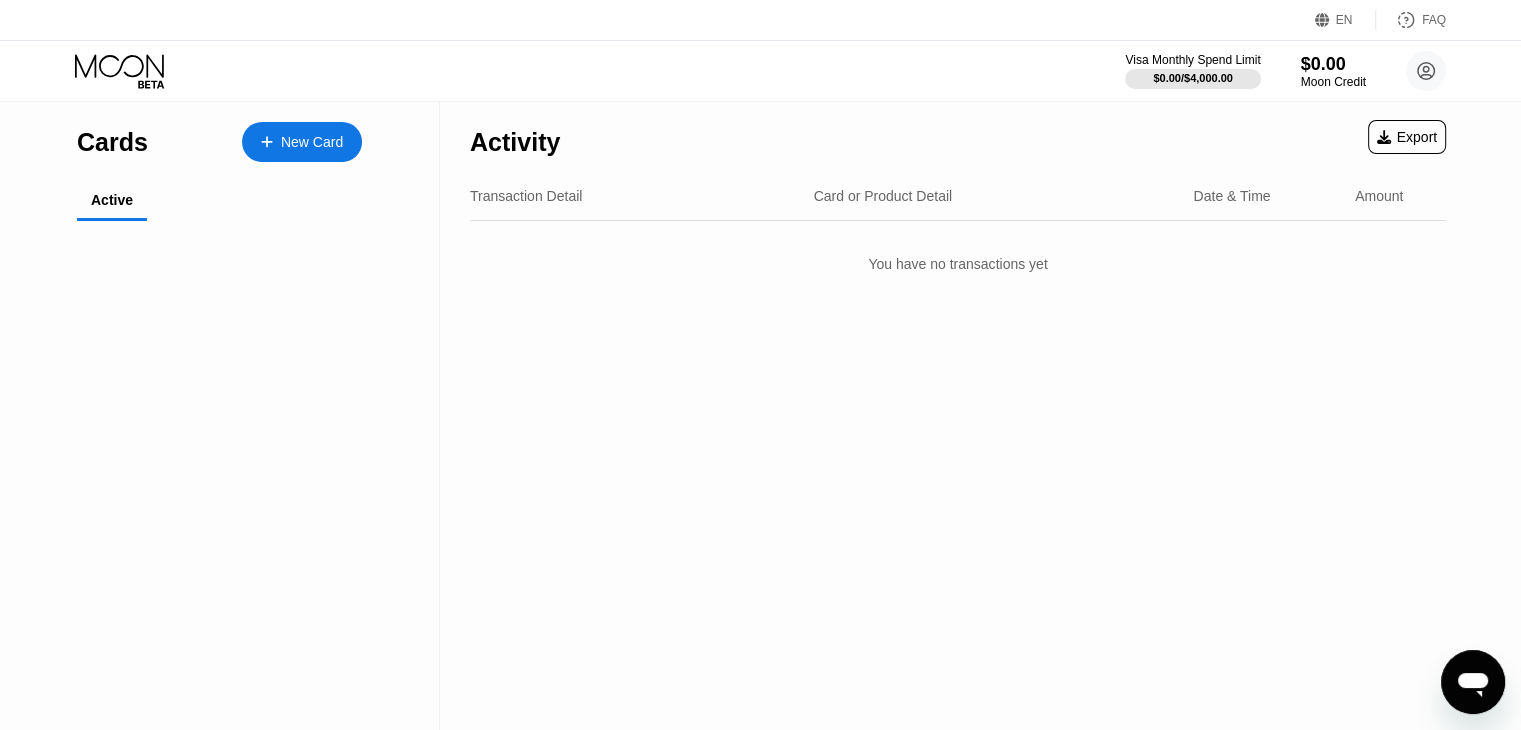 scroll, scrollTop: 0, scrollLeft: 0, axis: both 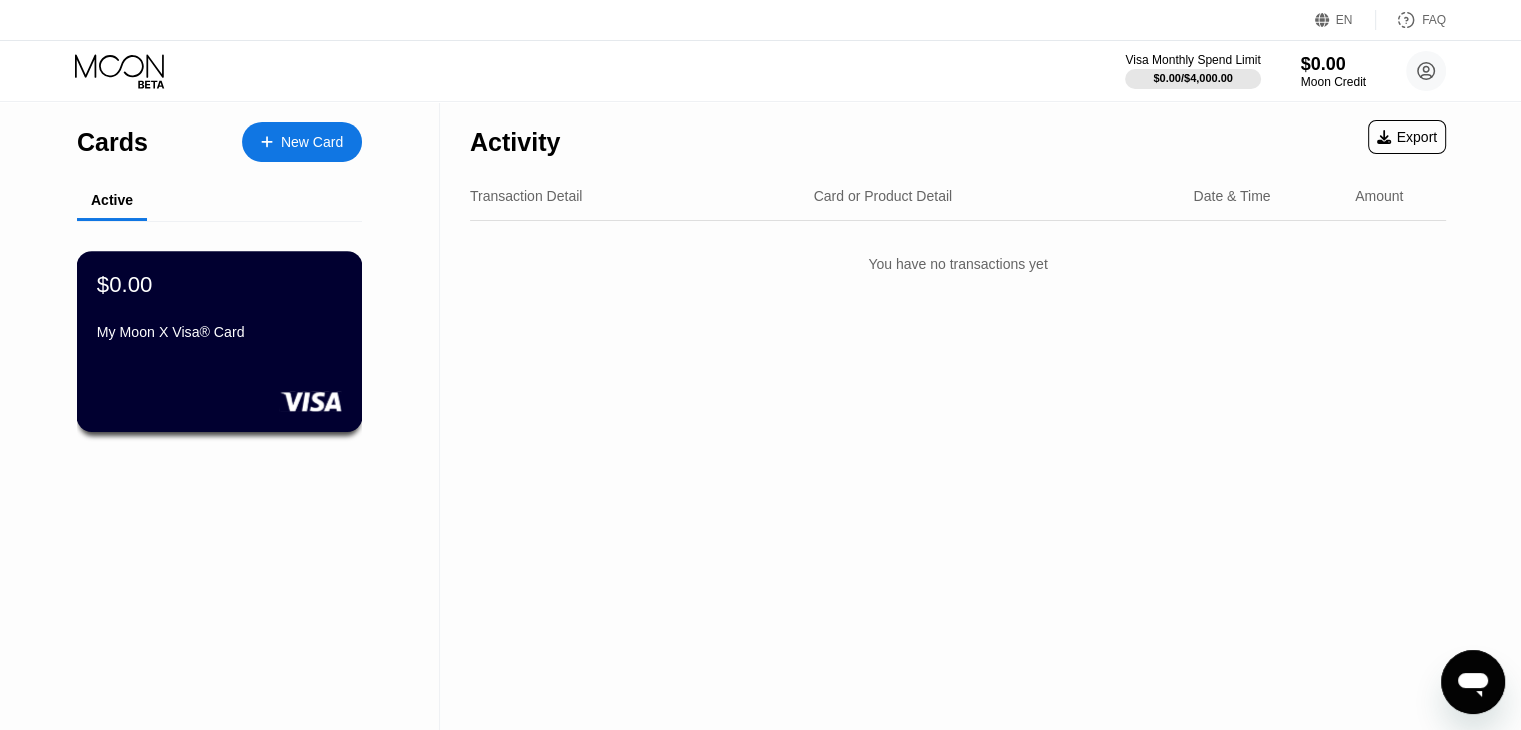 click on "$0.00 My Moon X Visa® Card" at bounding box center [219, 309] 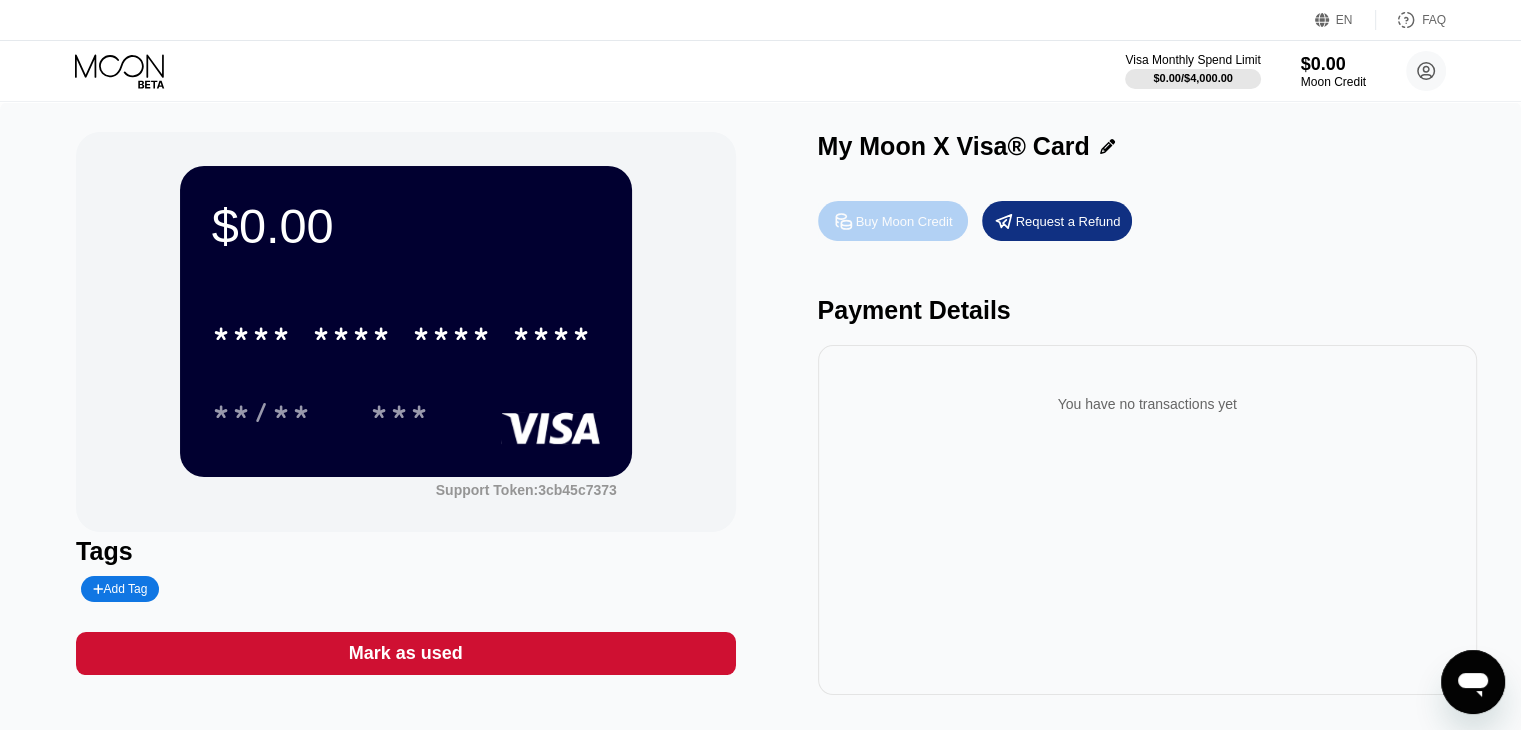click on "Buy Moon Credit" at bounding box center (904, 221) 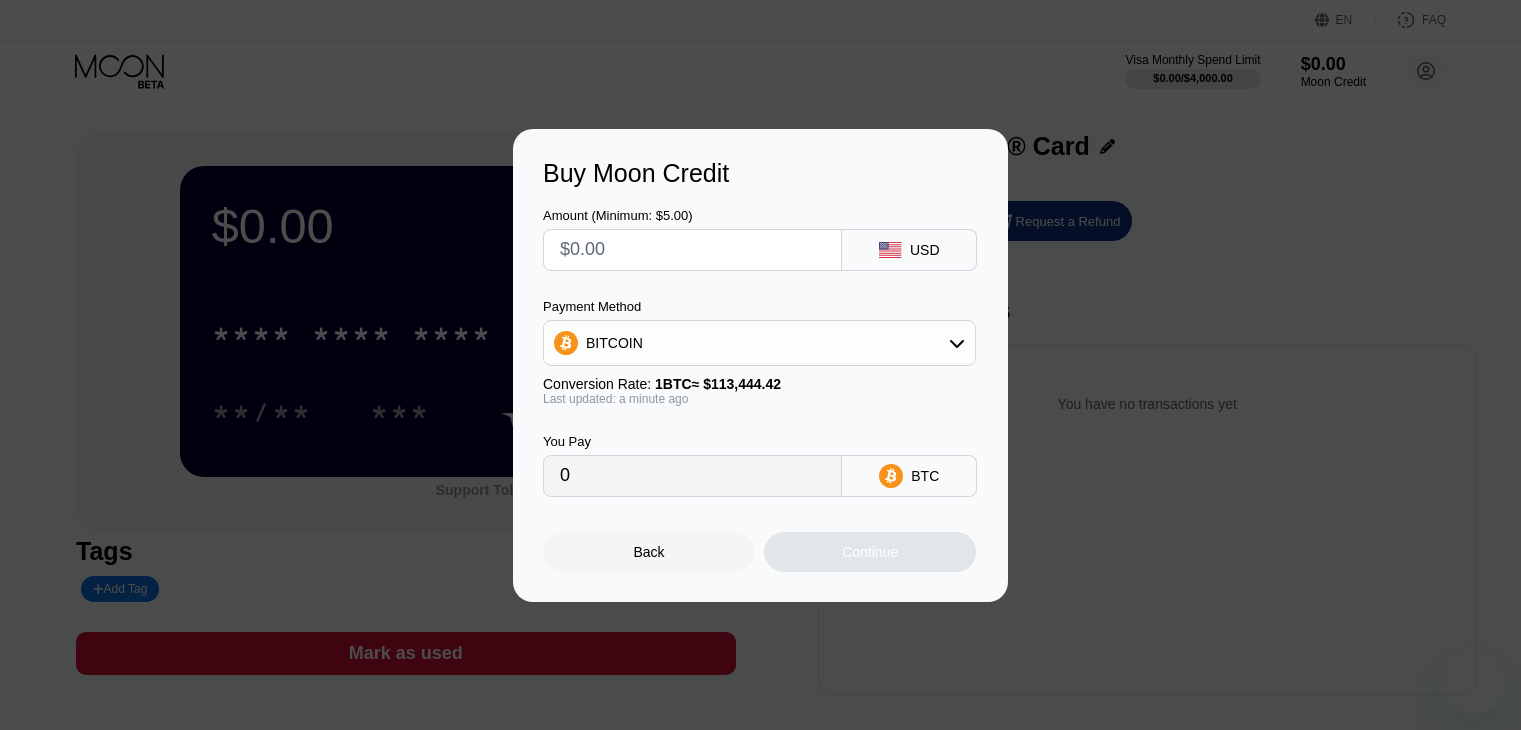 scroll, scrollTop: 0, scrollLeft: 0, axis: both 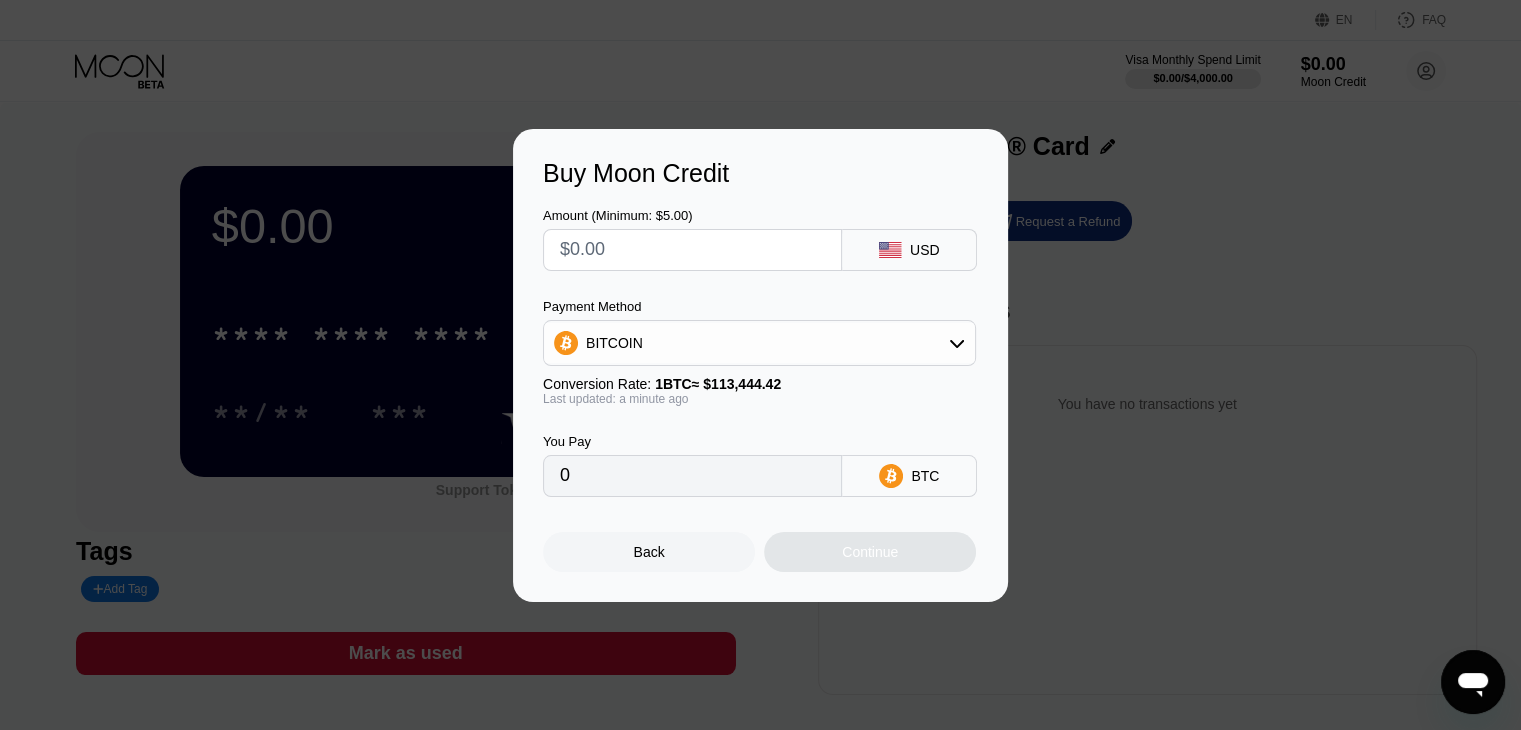 click on "BITCOIN" at bounding box center [759, 343] 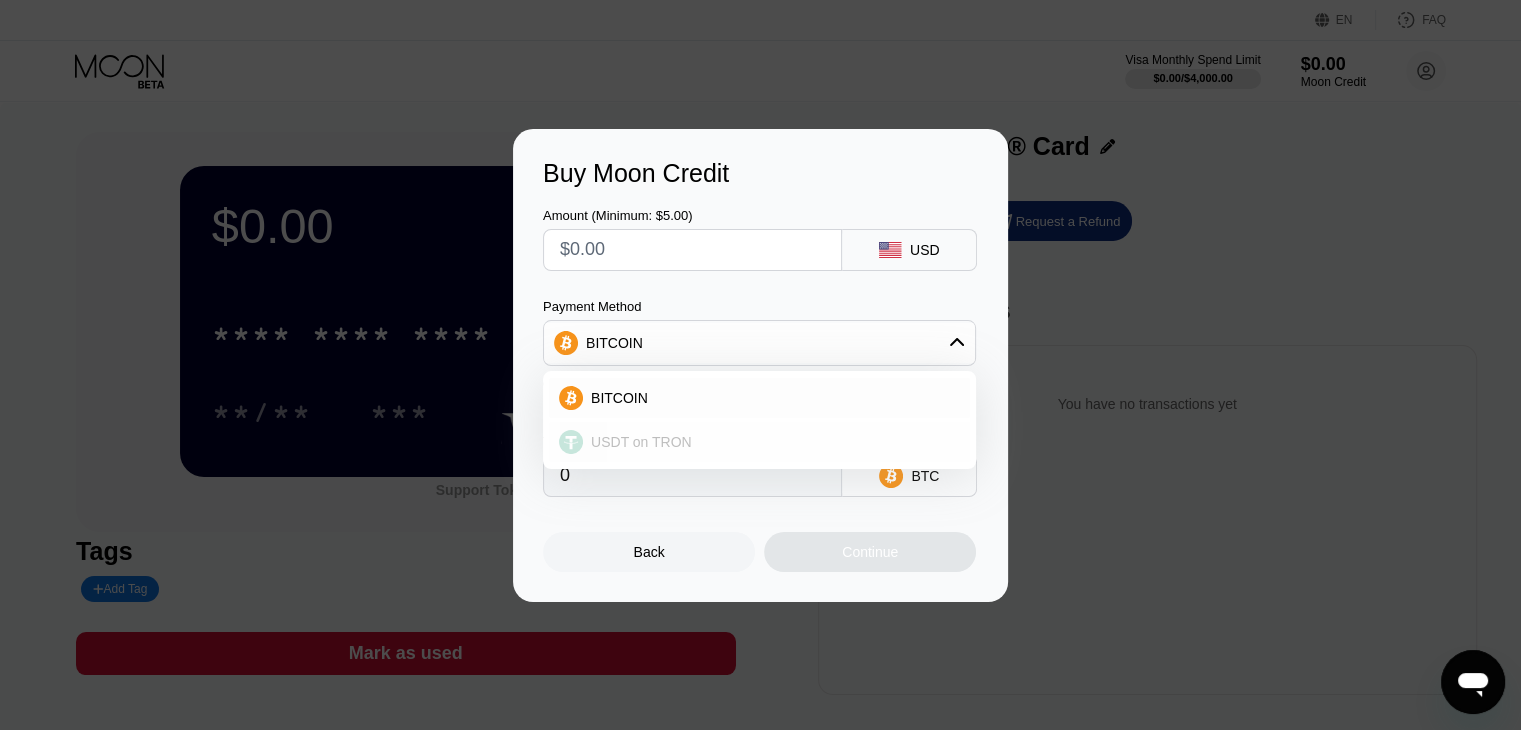 click on "USDT on TRON" at bounding box center (771, 442) 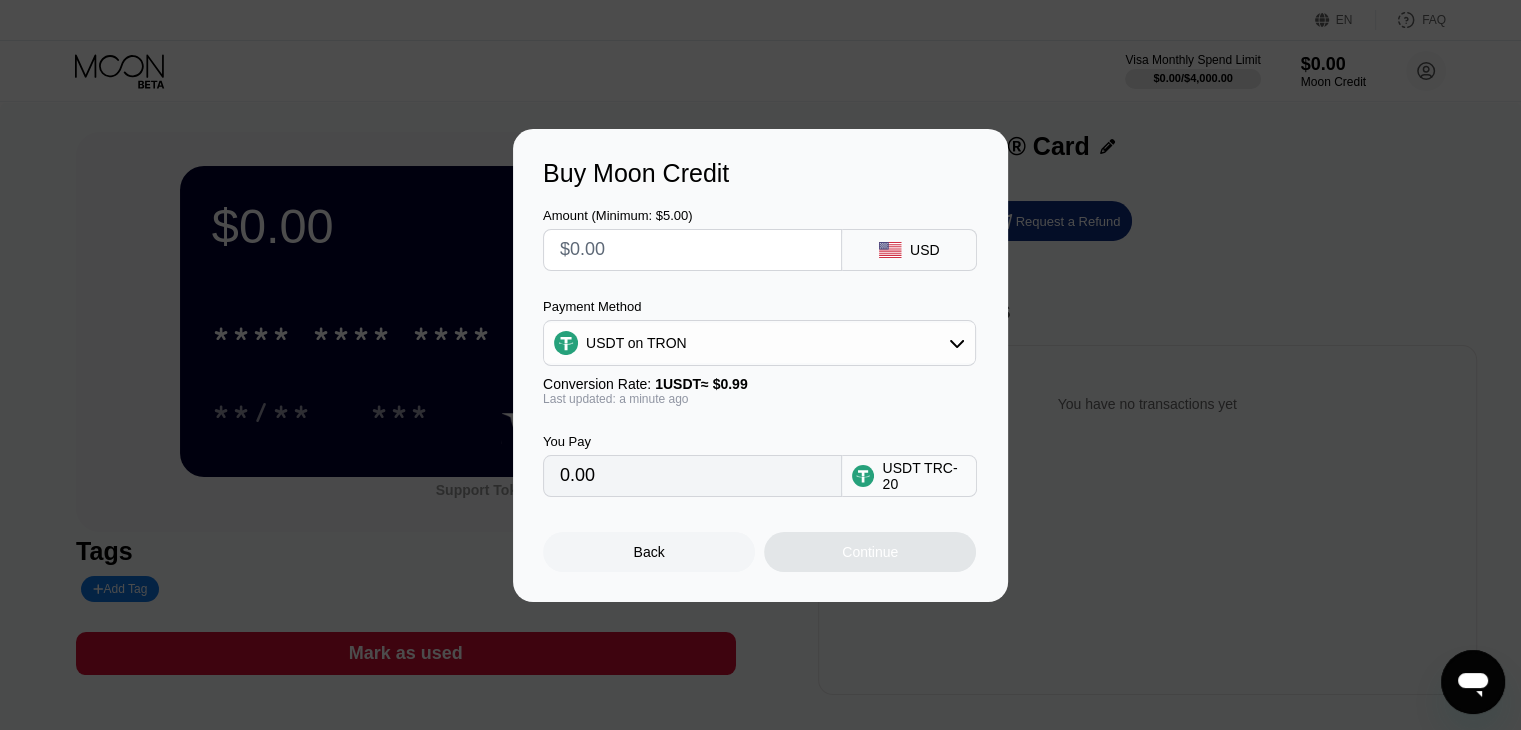 click at bounding box center (692, 250) 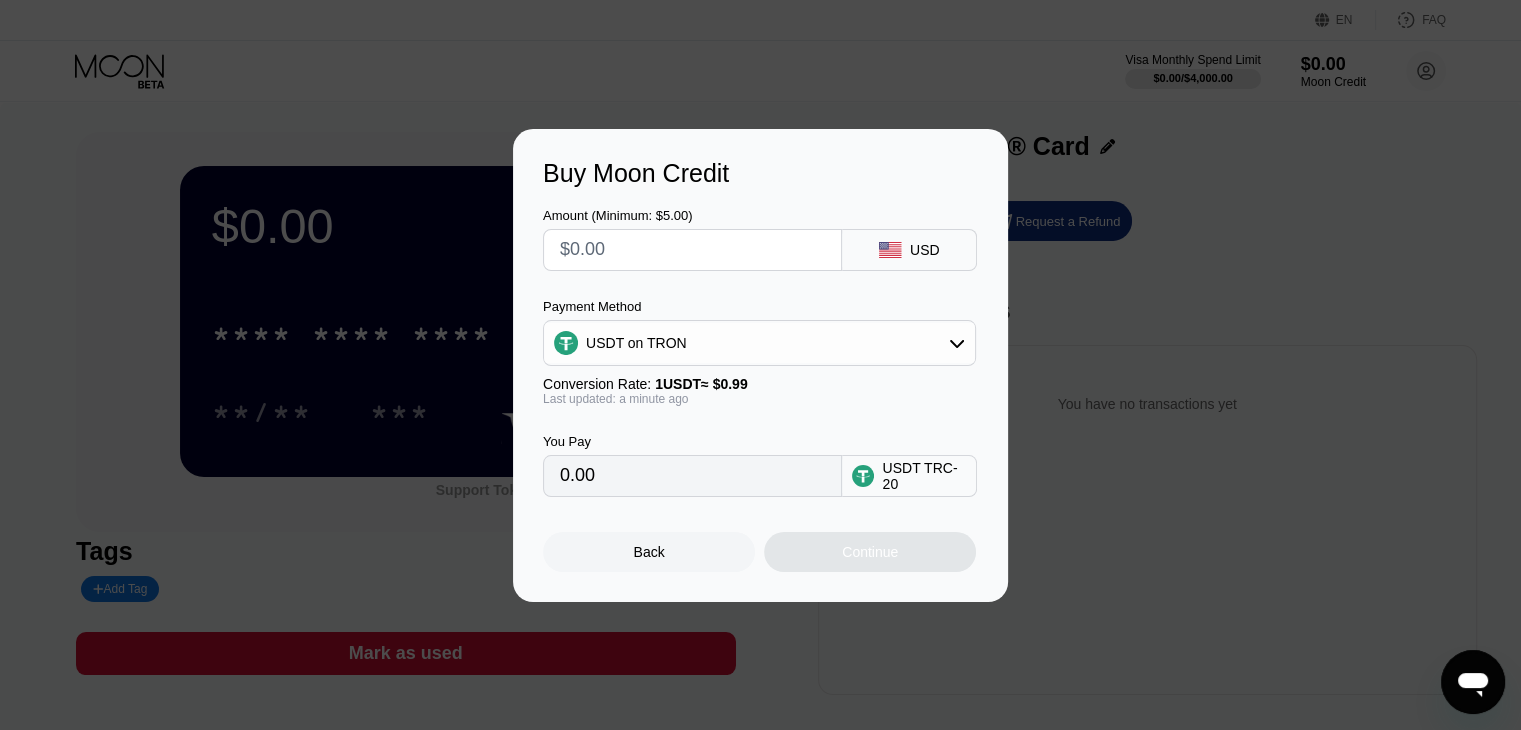 type on "$5" 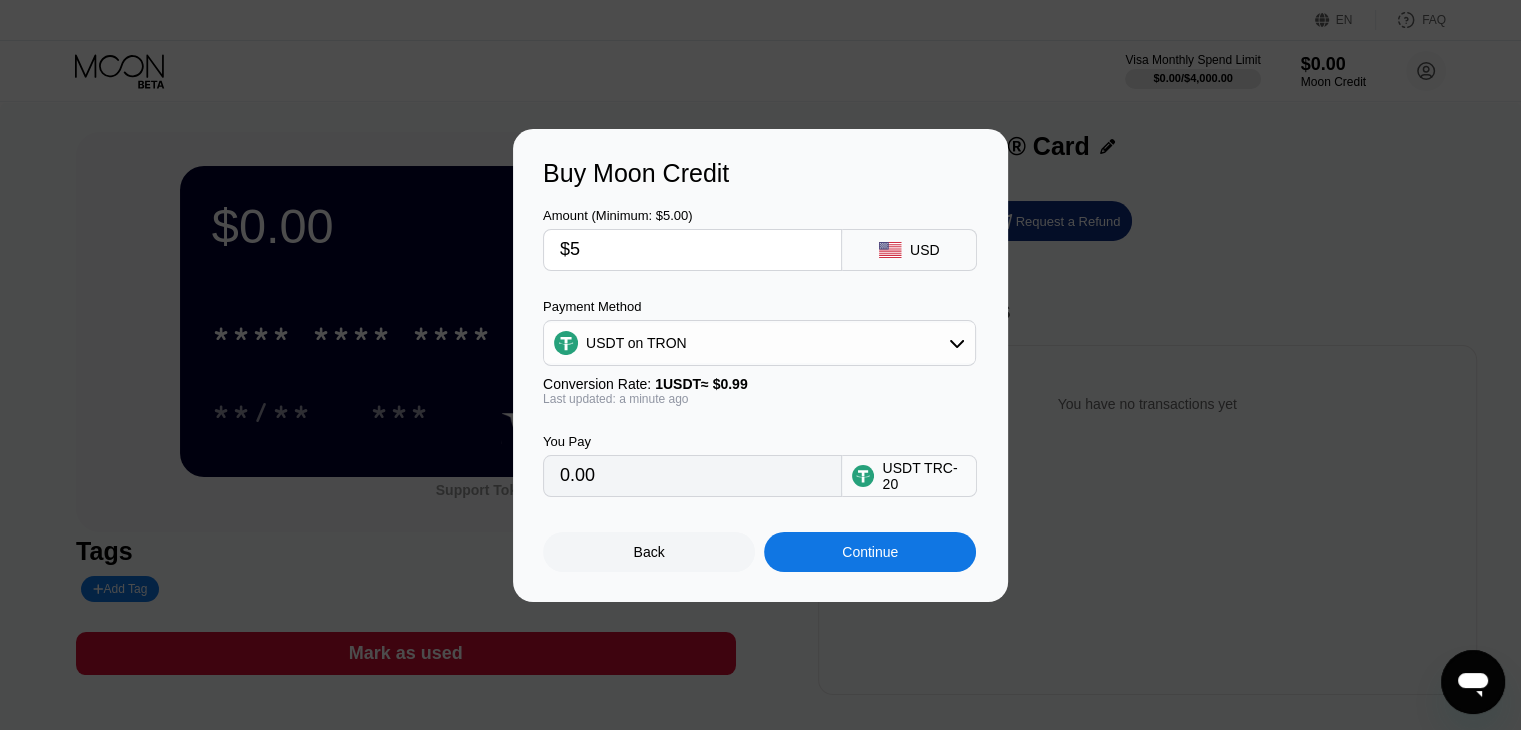 type on "5.05" 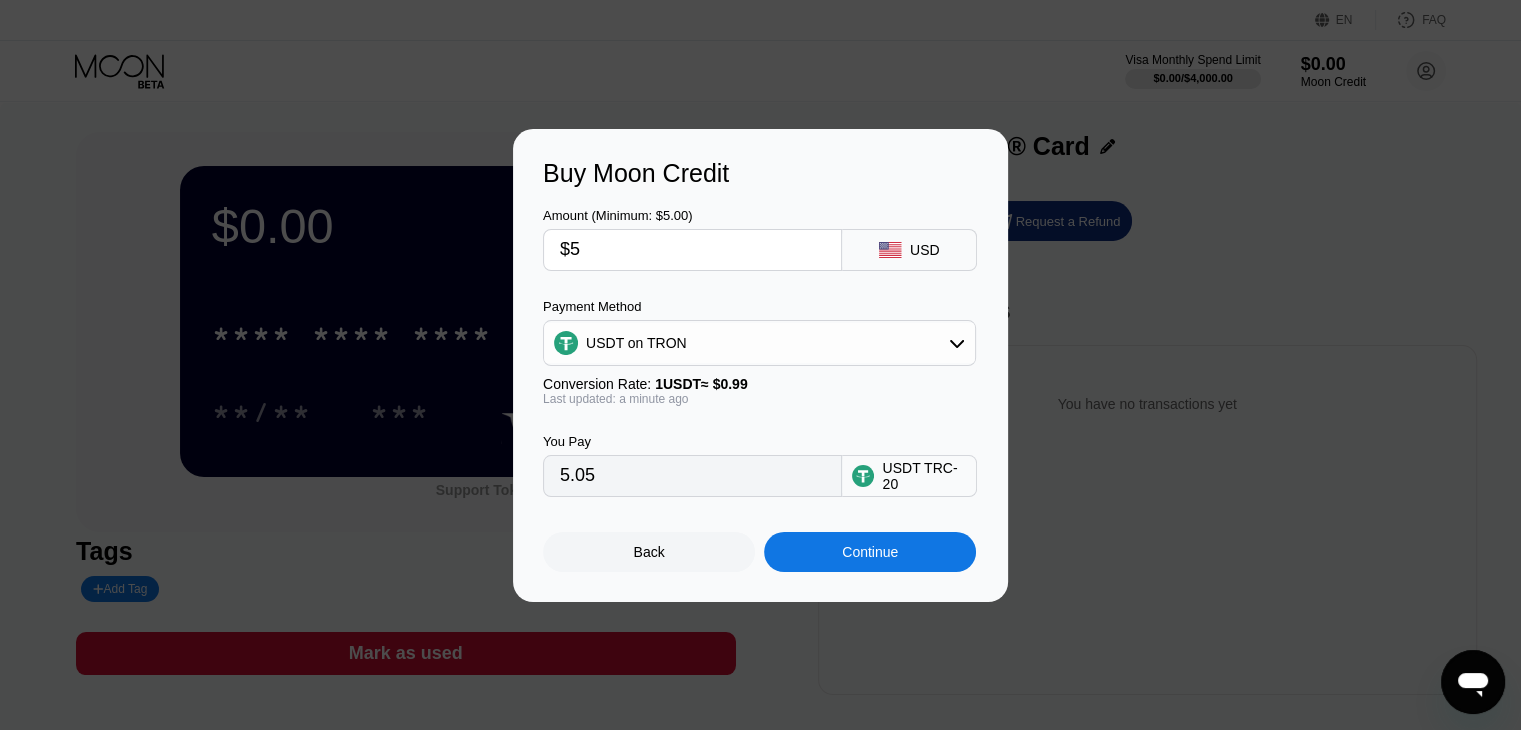 type on "$5" 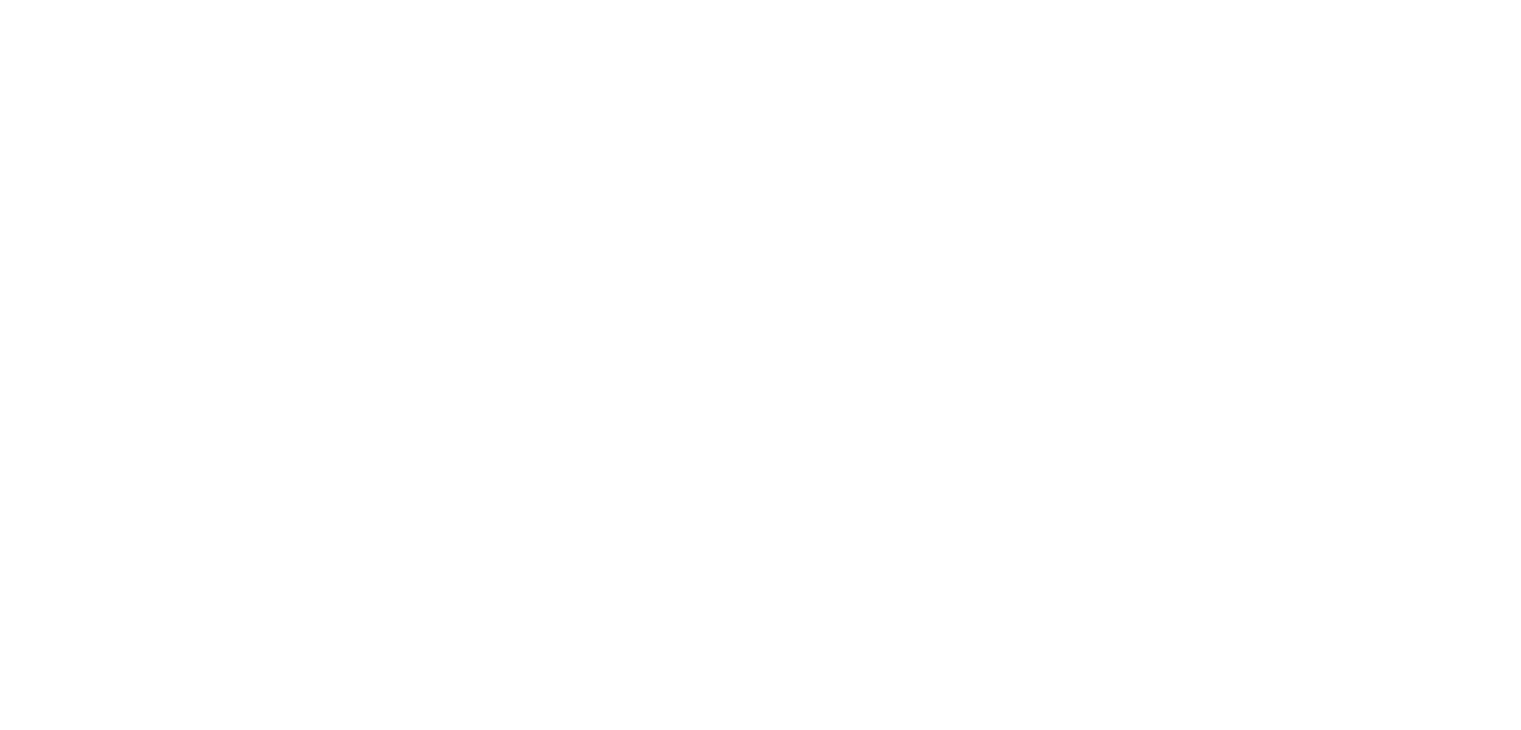 scroll, scrollTop: 0, scrollLeft: 0, axis: both 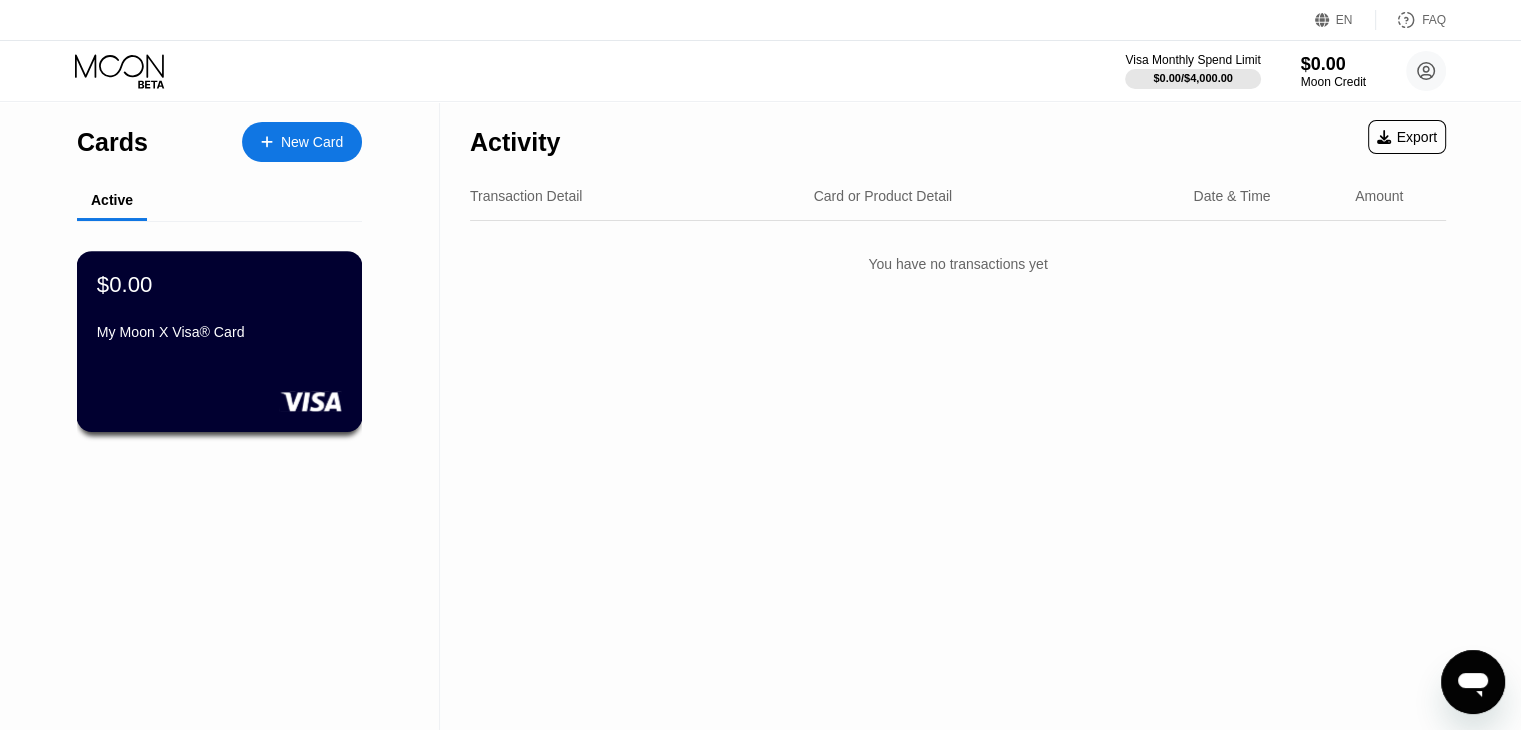 click on "$0.00" at bounding box center (219, 284) 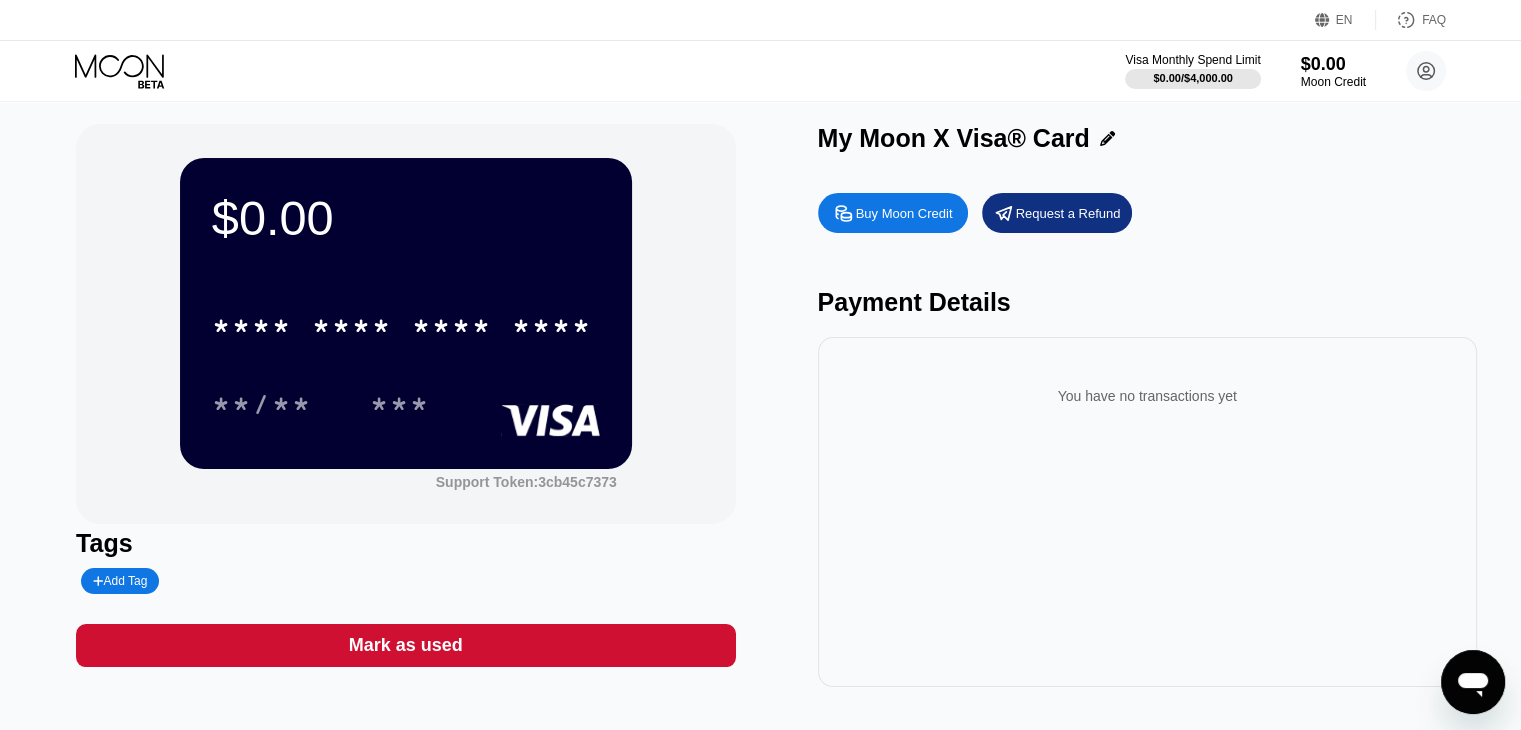 scroll, scrollTop: 0, scrollLeft: 0, axis: both 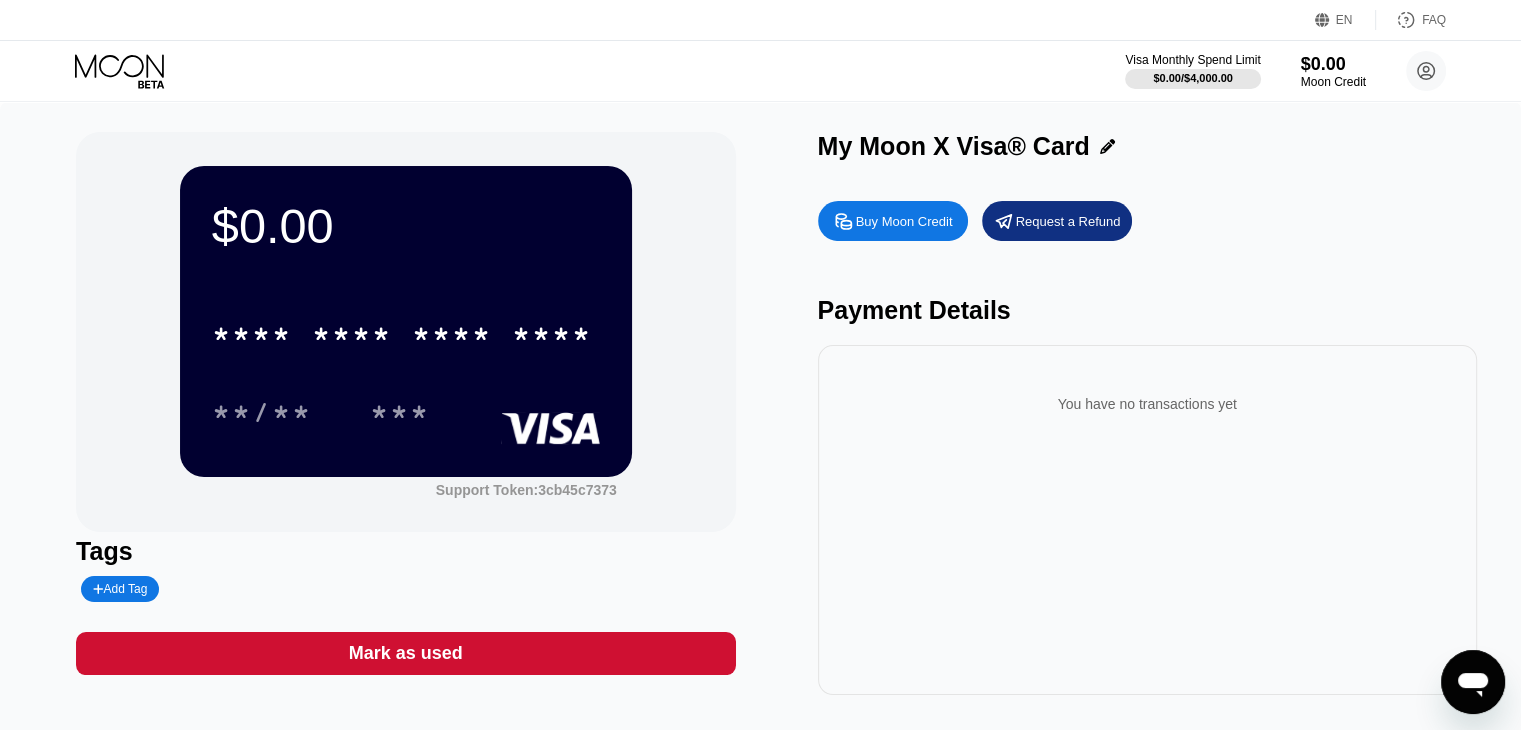 click on "Buy Moon Credit" at bounding box center [893, 221] 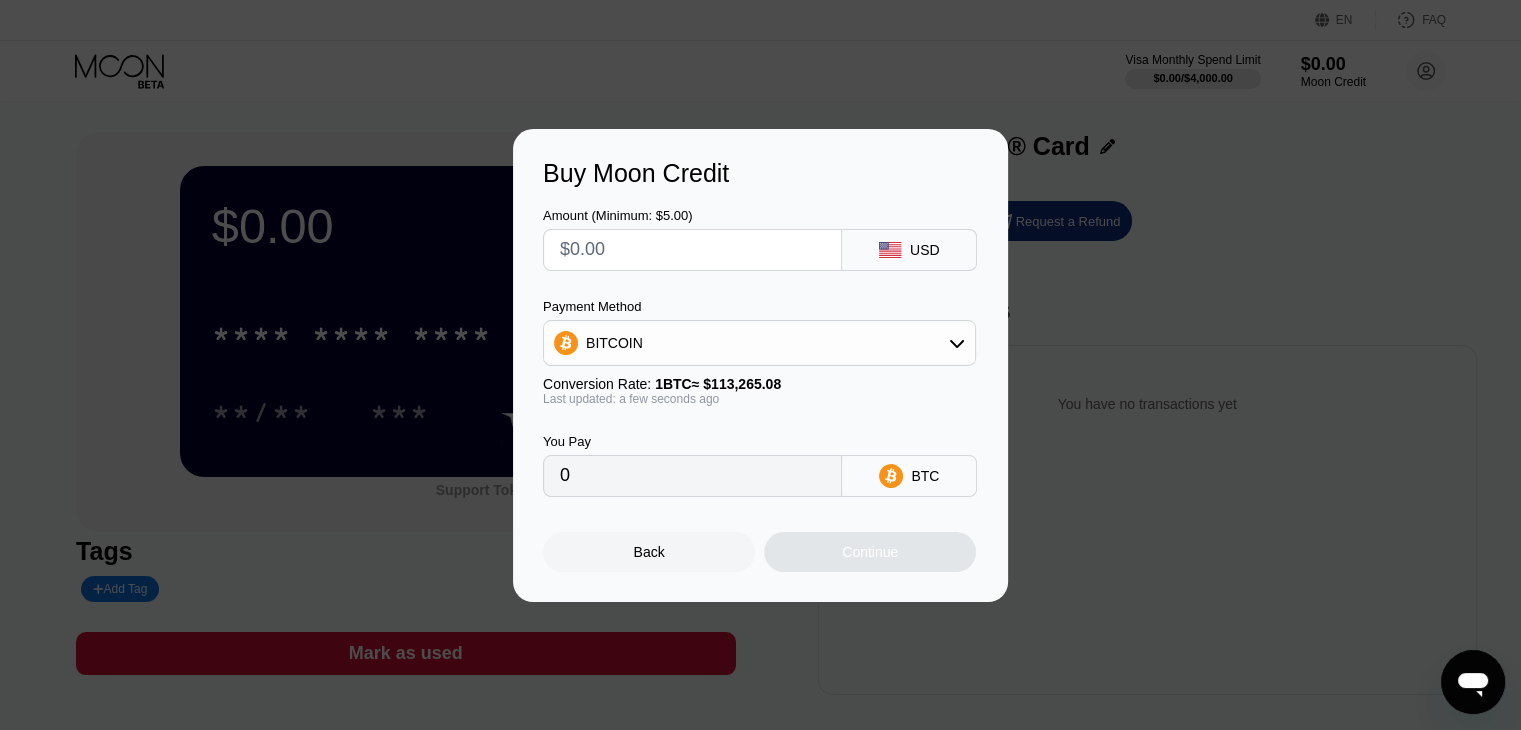 click on "BITCOIN" at bounding box center (759, 343) 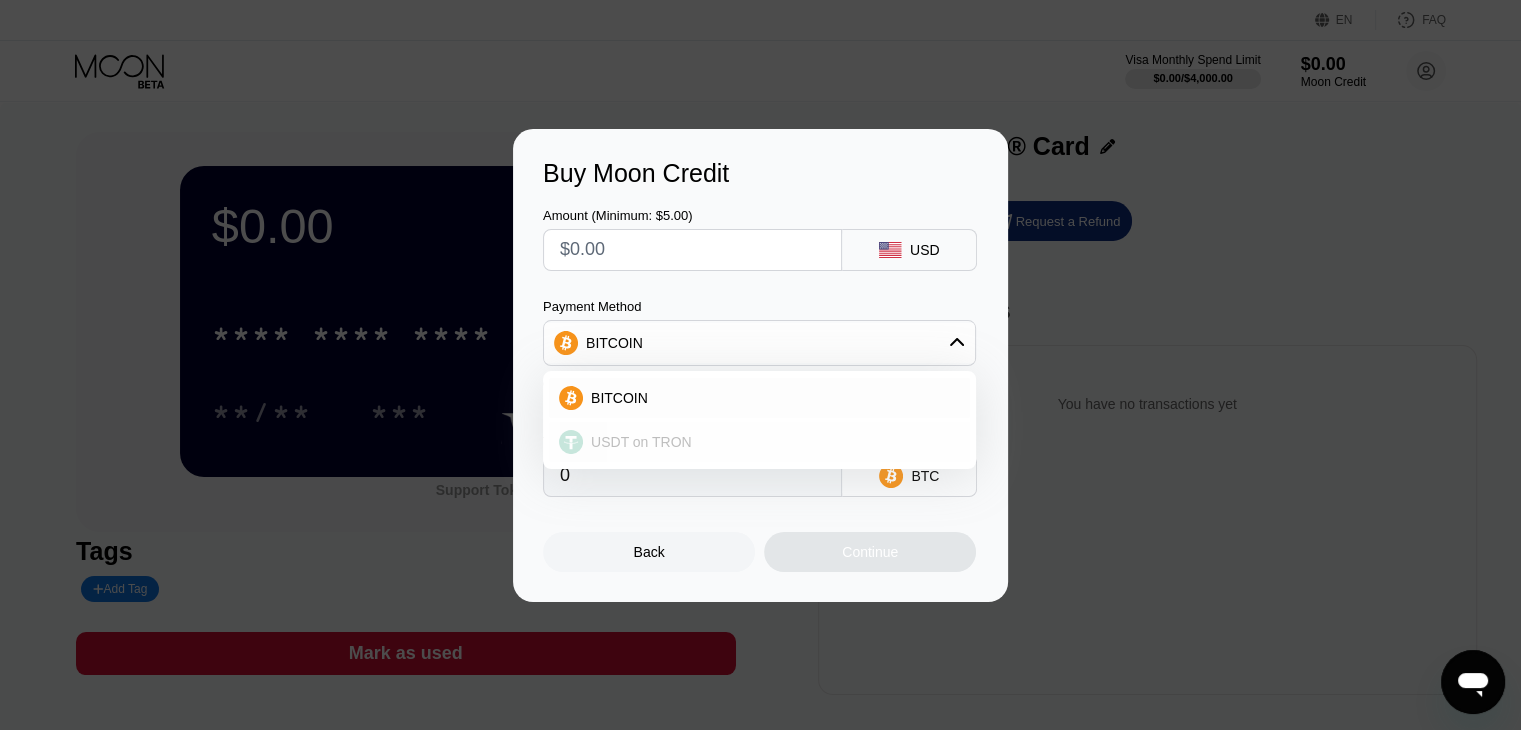 click on "USDT on TRON" at bounding box center [759, 442] 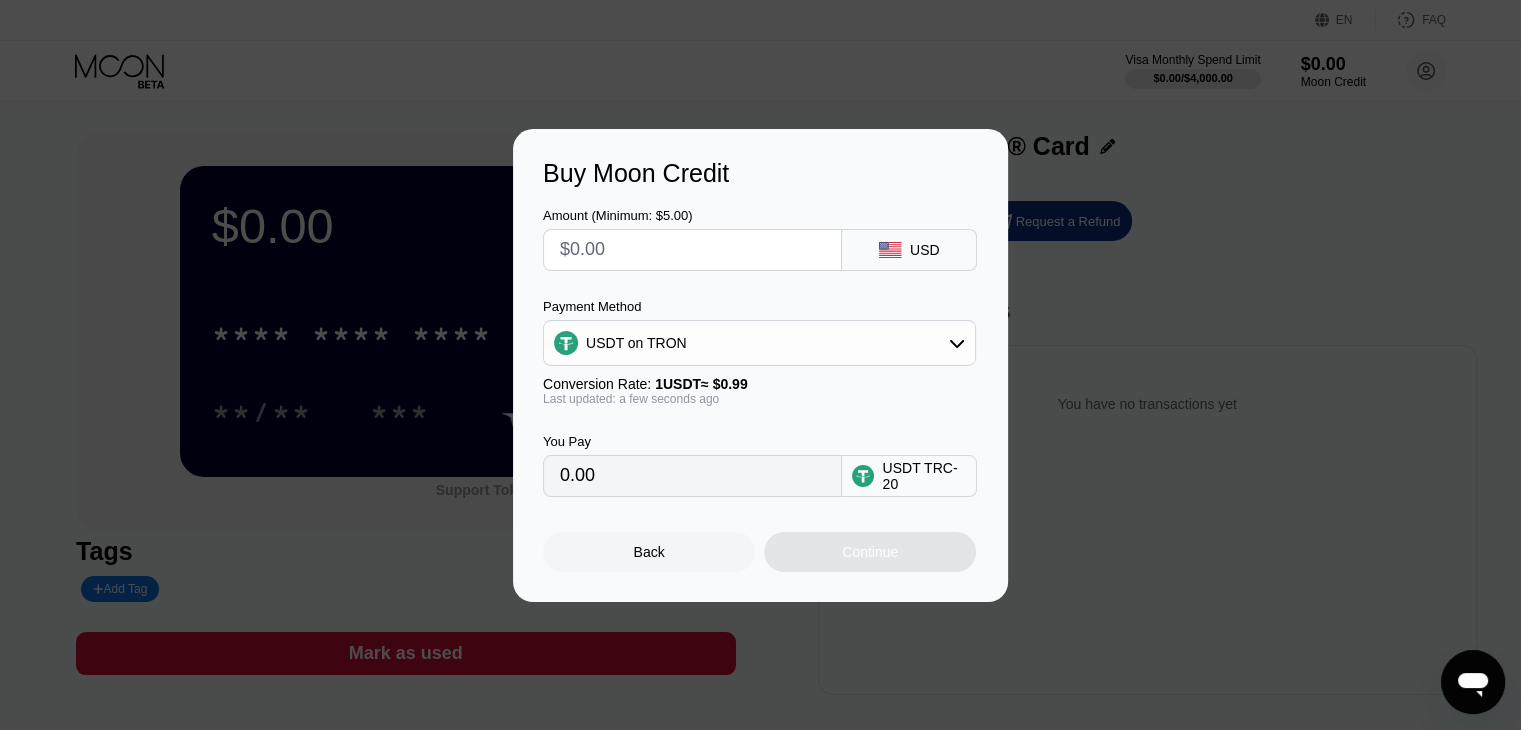 click at bounding box center (692, 250) 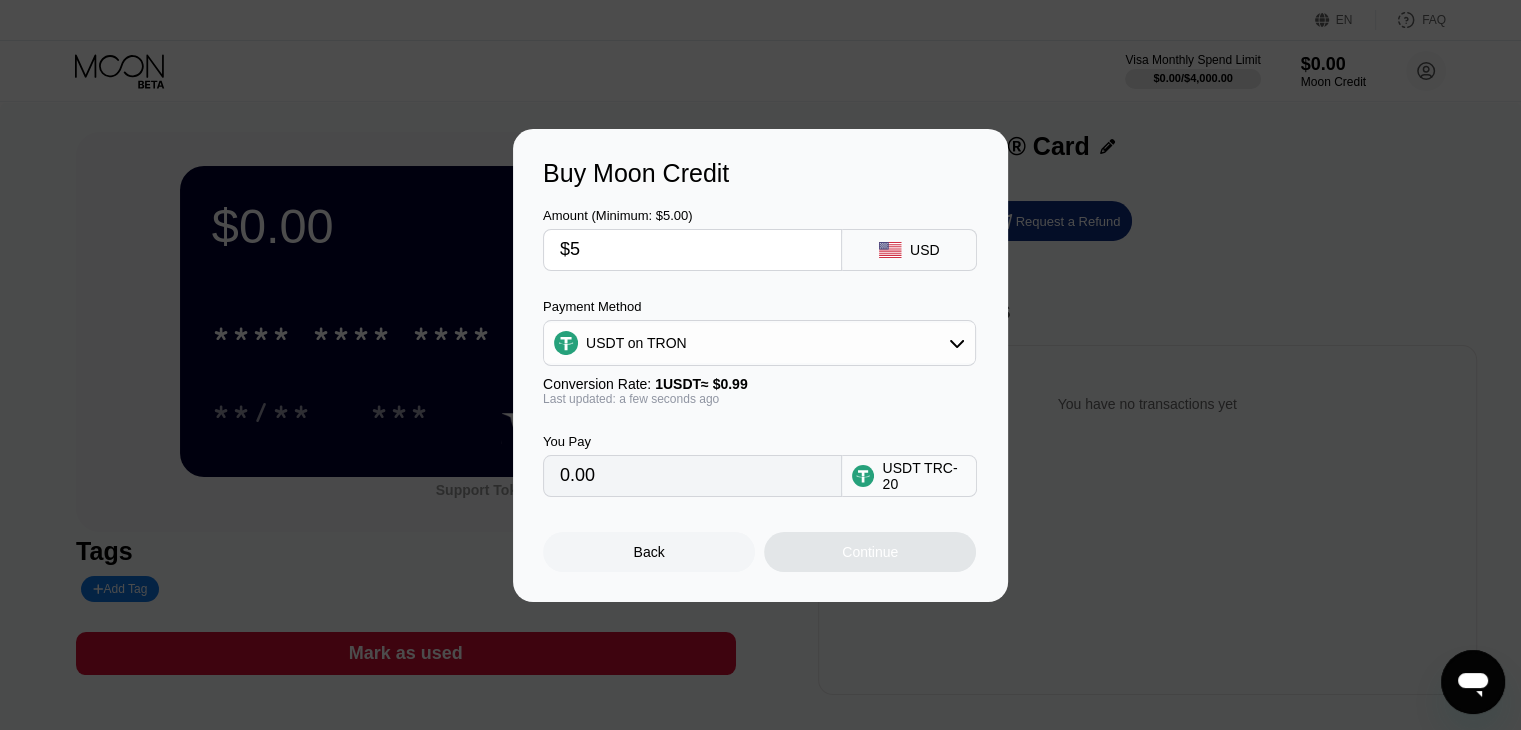 type on "5.05" 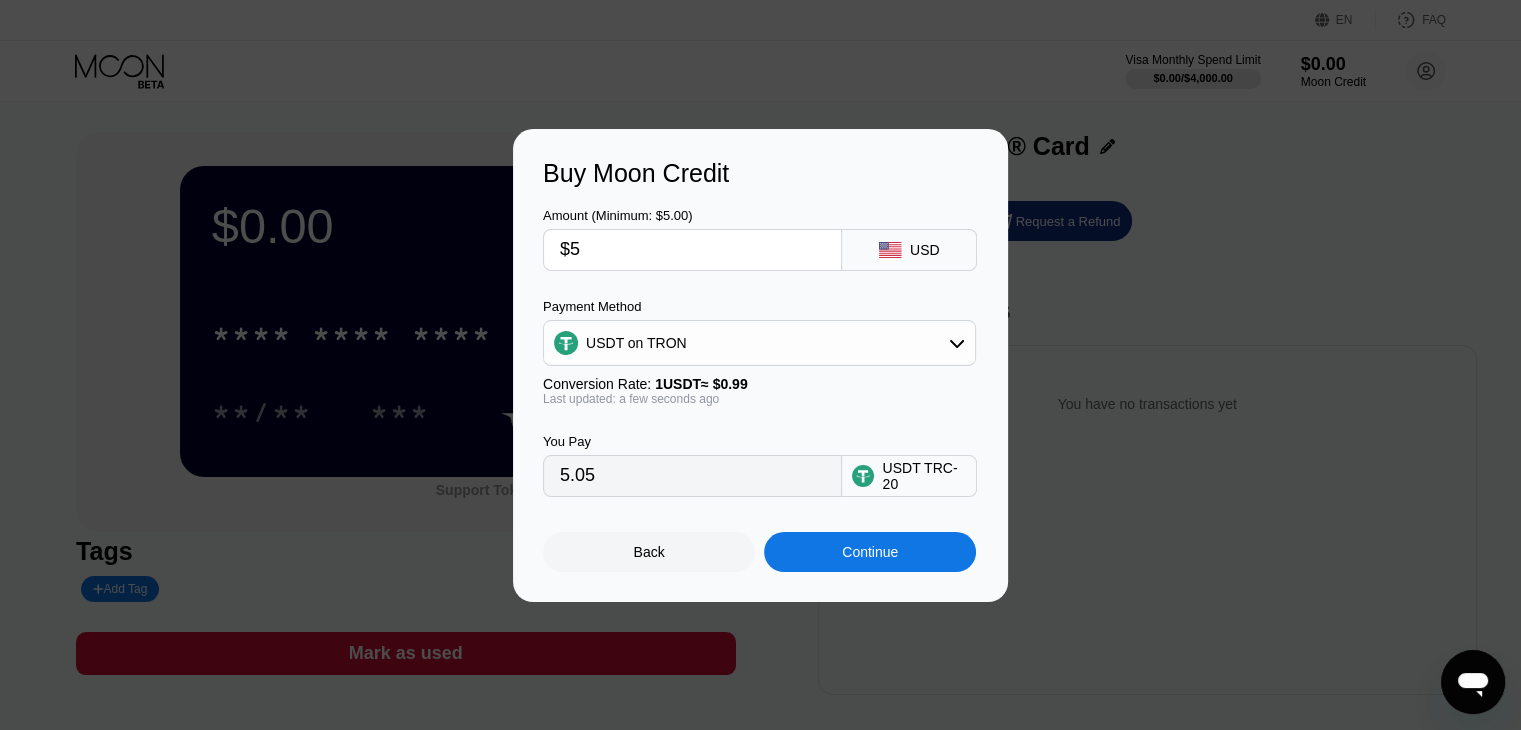 type on "$5" 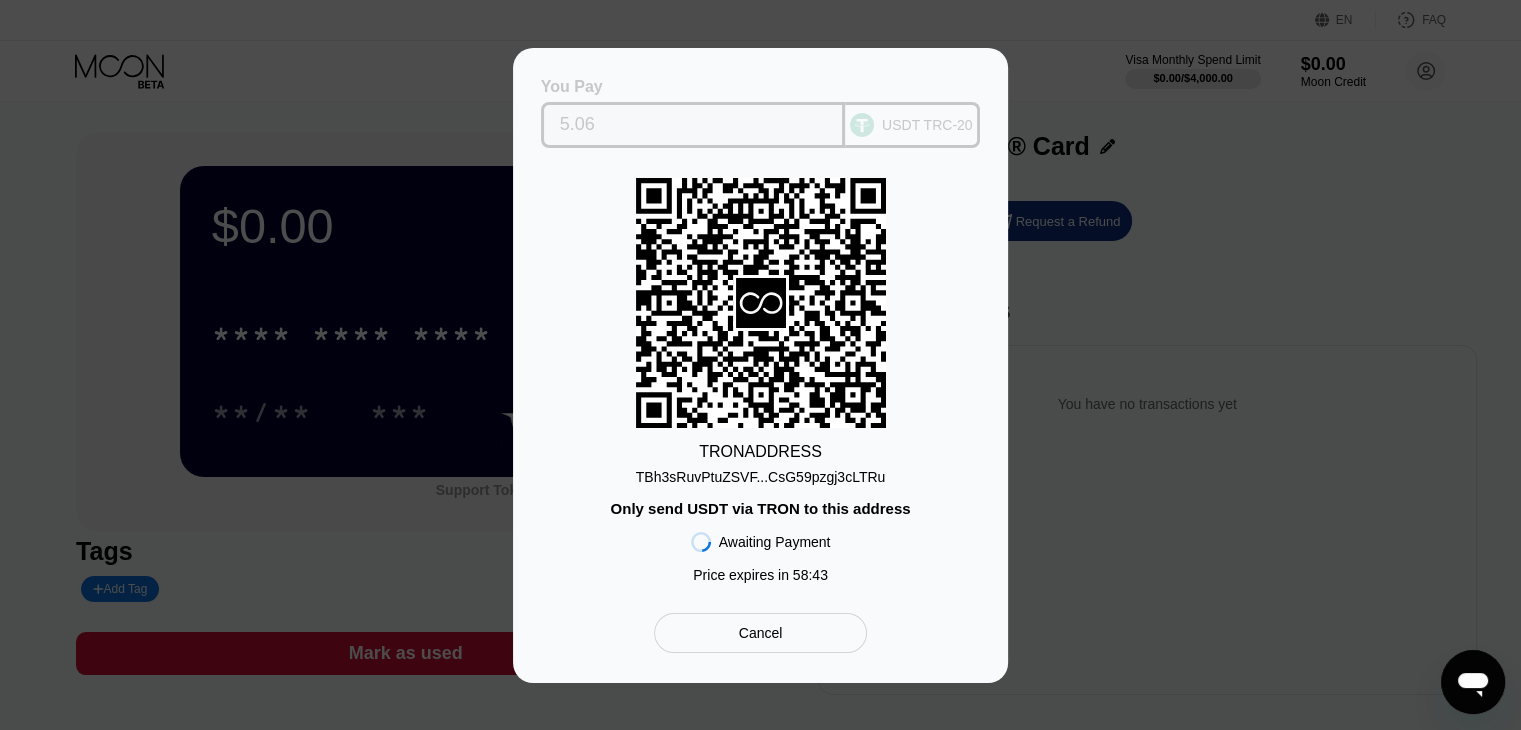 click on "5.06" at bounding box center (693, 125) 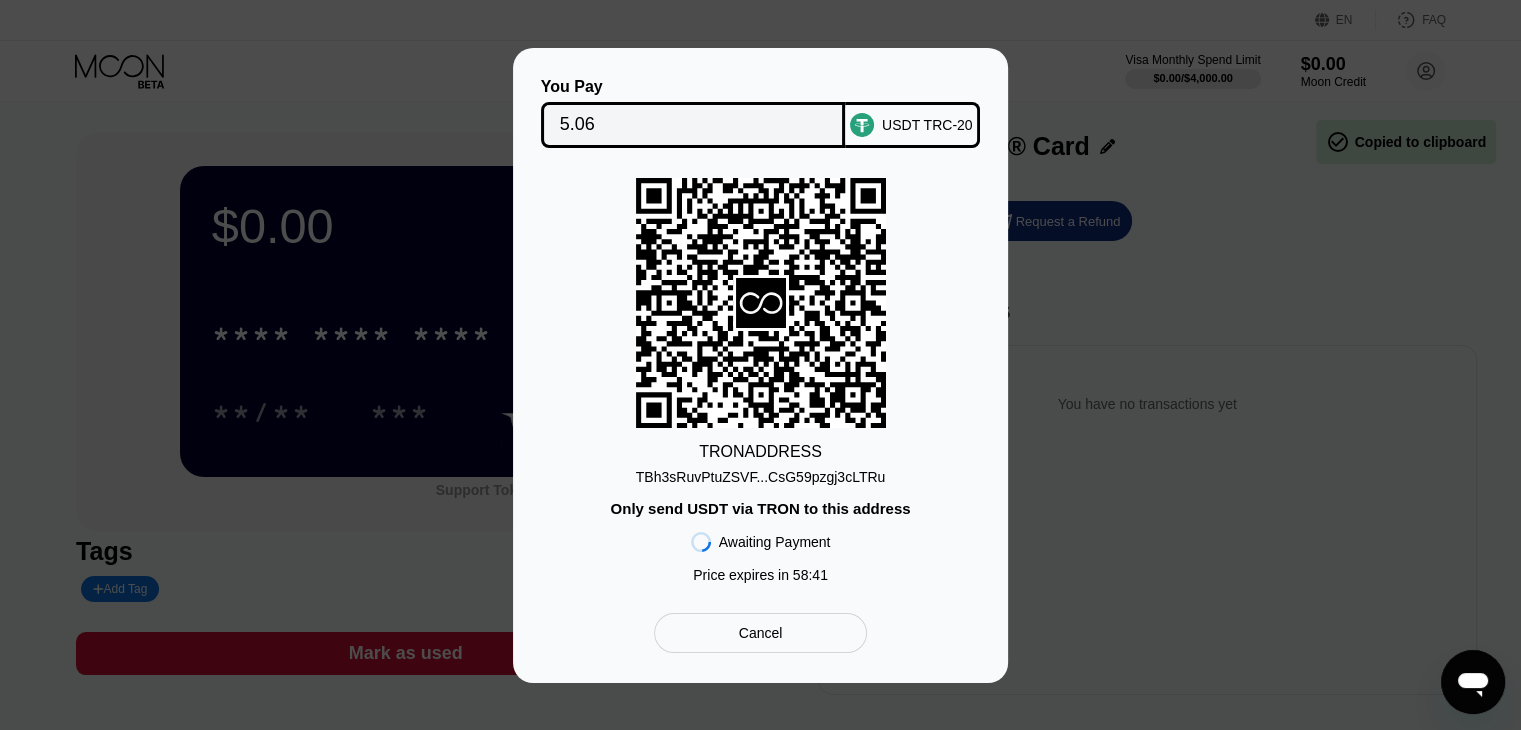 click on "TBh3sRuvPtuZSVF...CsG59pzgj3cLTRu" at bounding box center [761, 477] 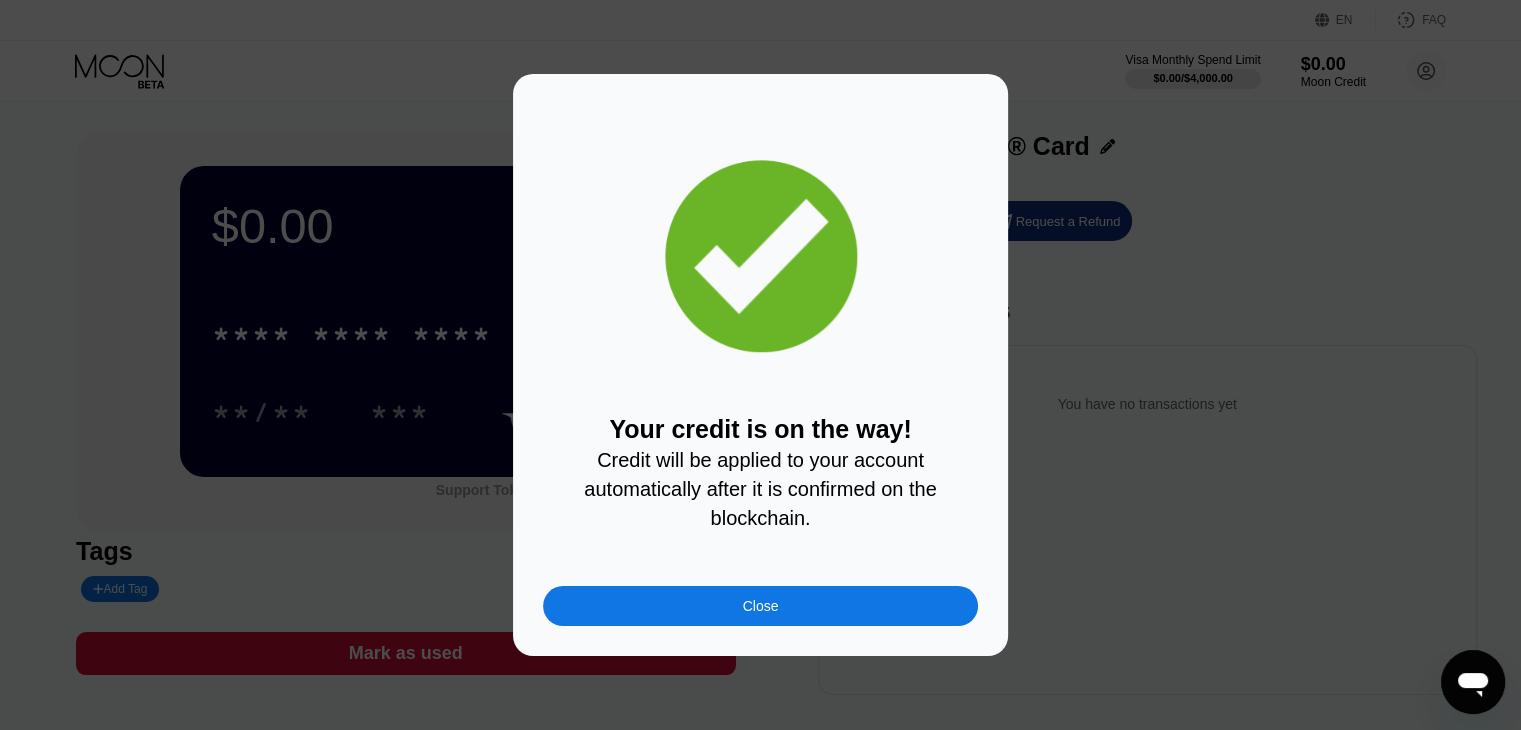 click on "Close" at bounding box center [761, 606] 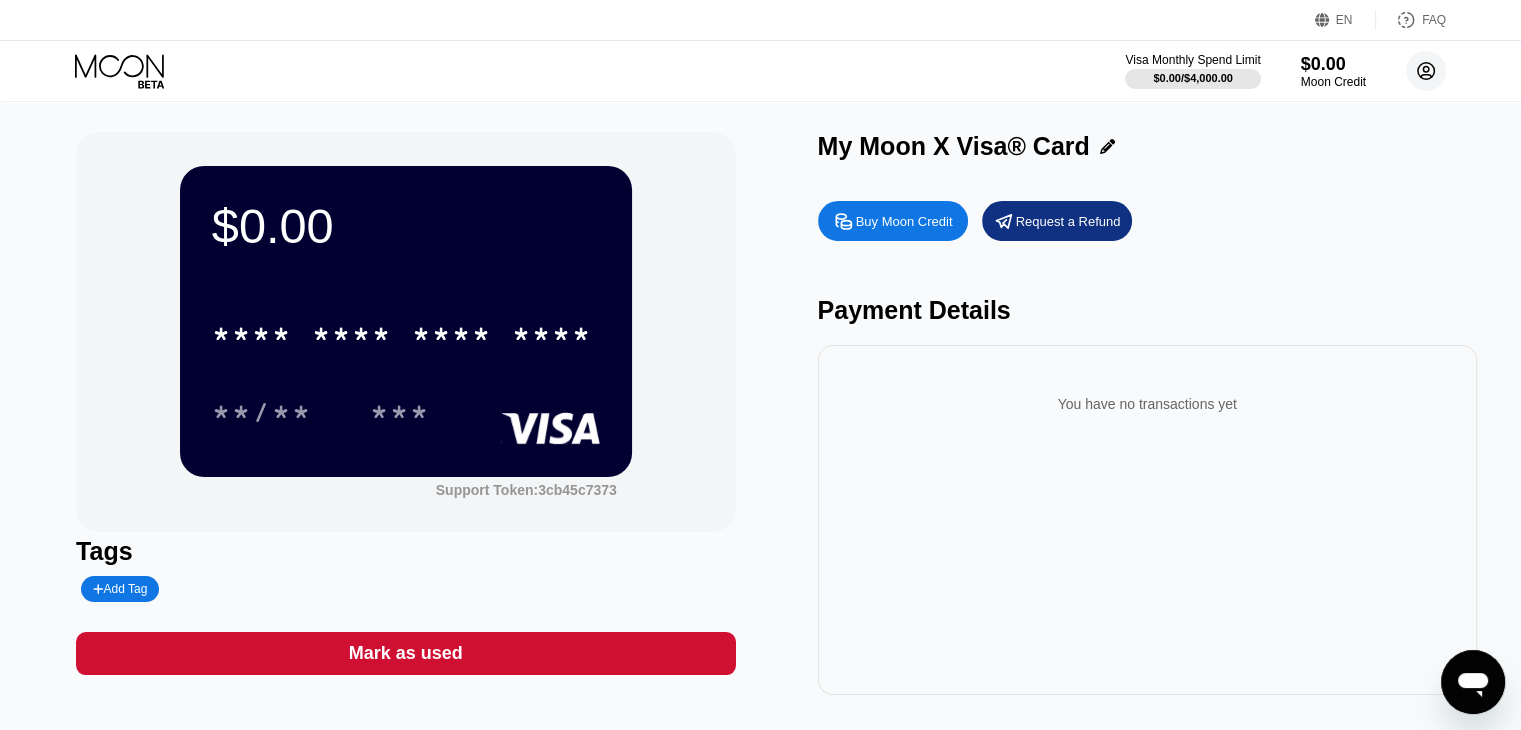 click 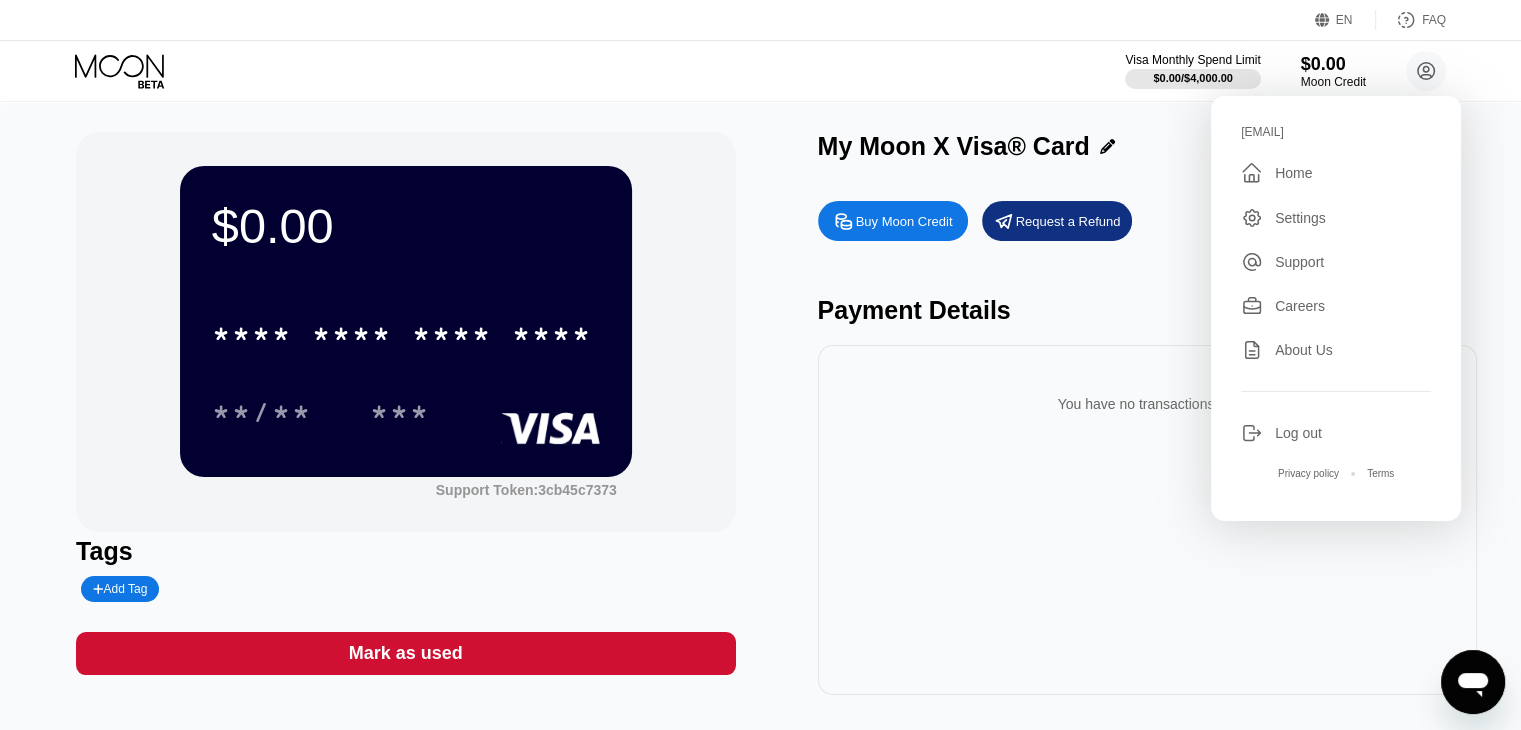 click on "Home" at bounding box center [1293, 173] 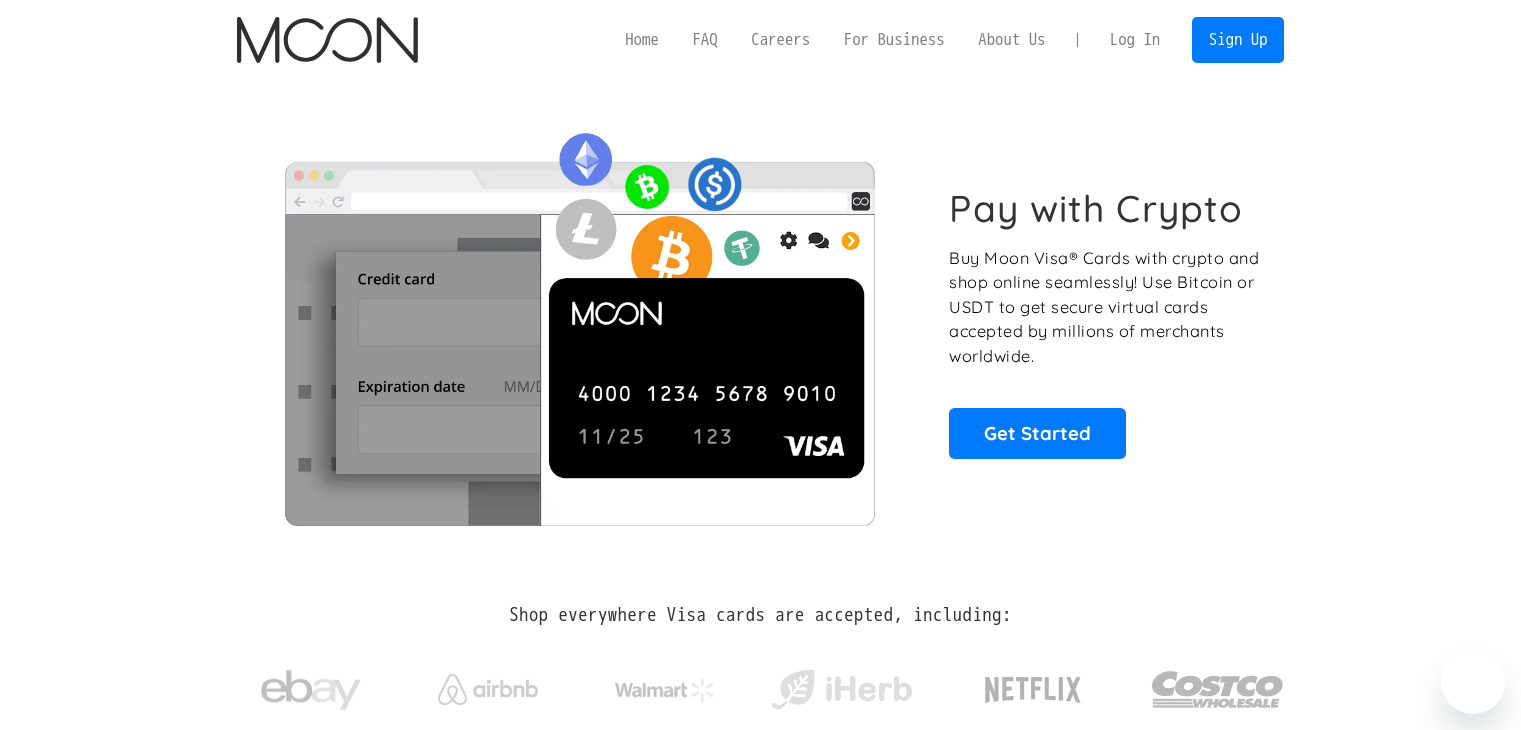 scroll, scrollTop: 0, scrollLeft: 0, axis: both 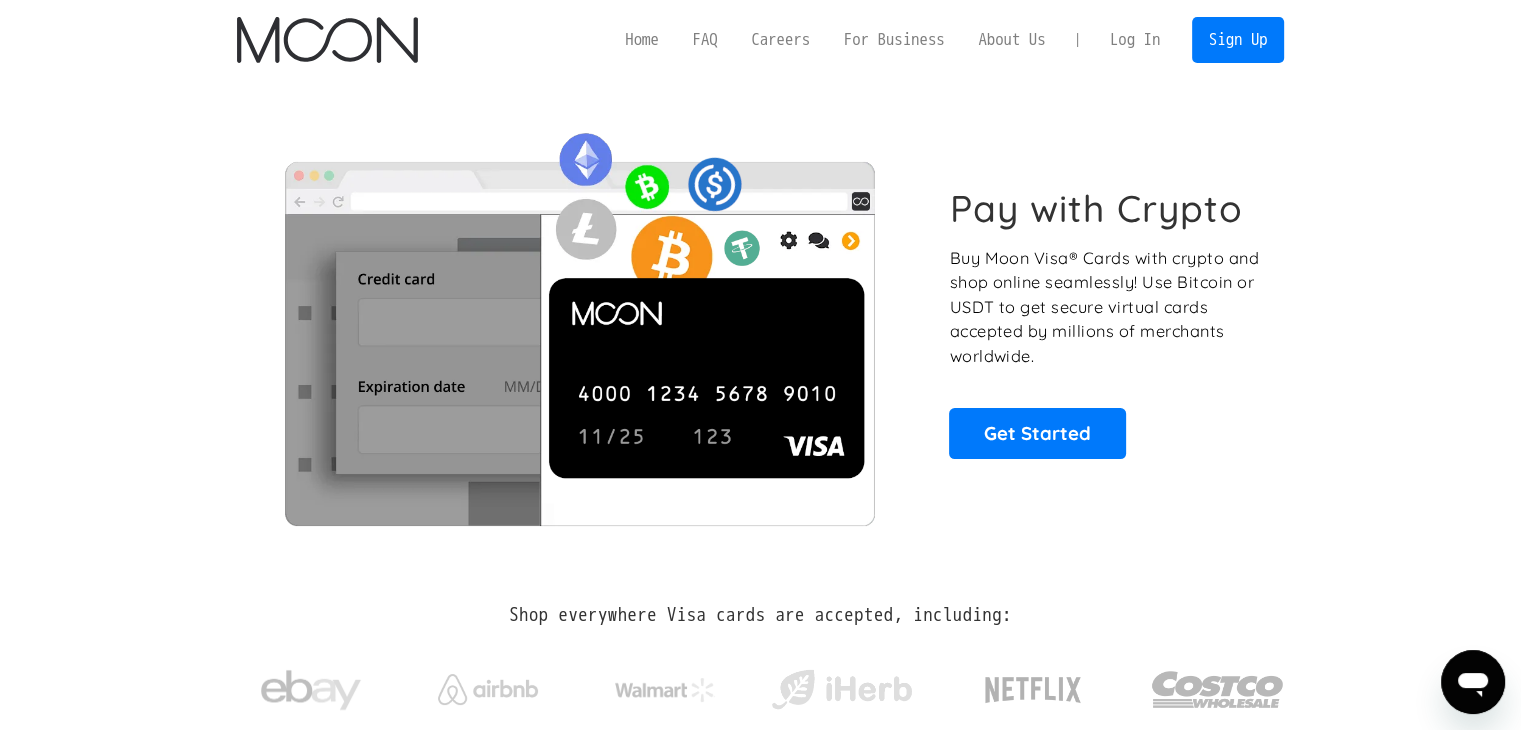 click on "Log In" at bounding box center (1135, 40) 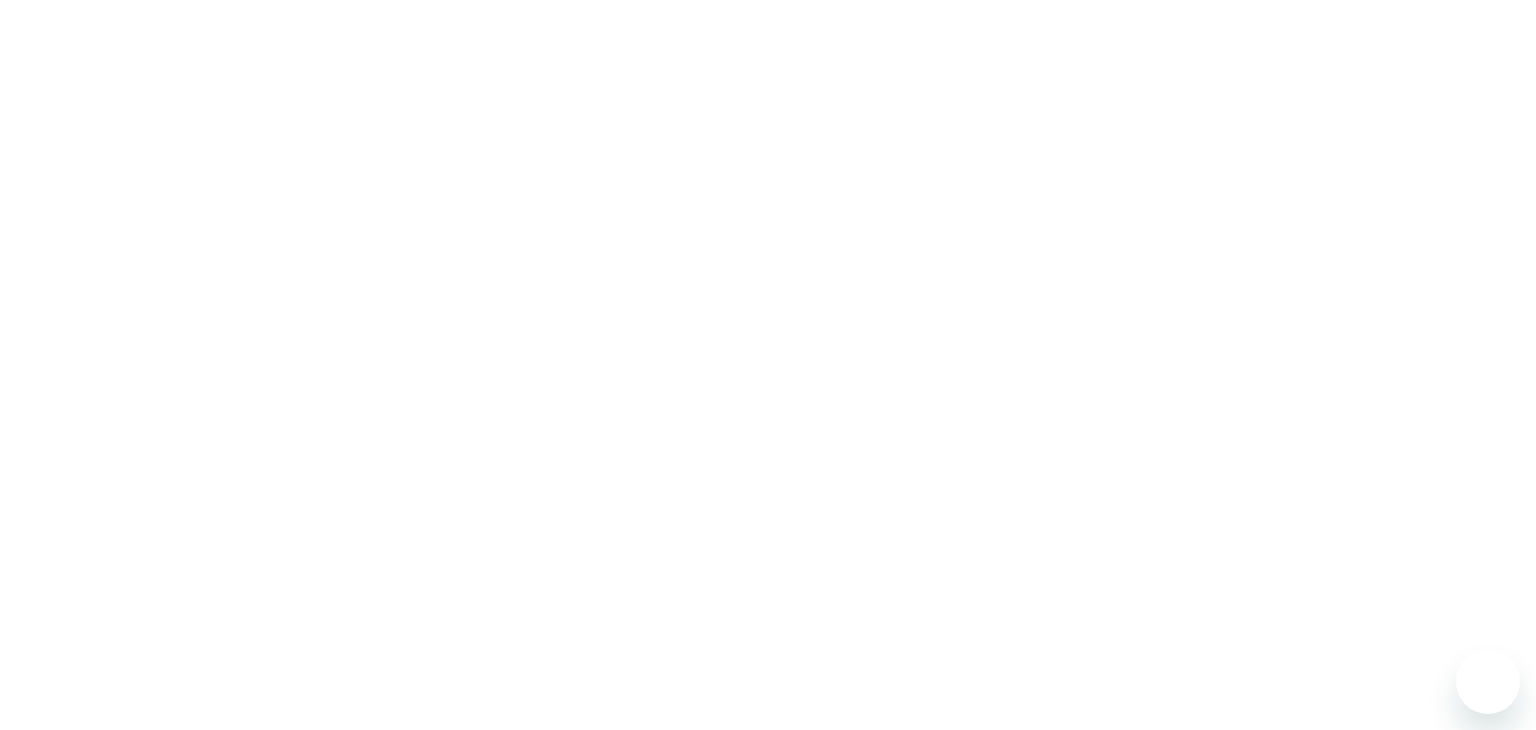 scroll, scrollTop: 0, scrollLeft: 0, axis: both 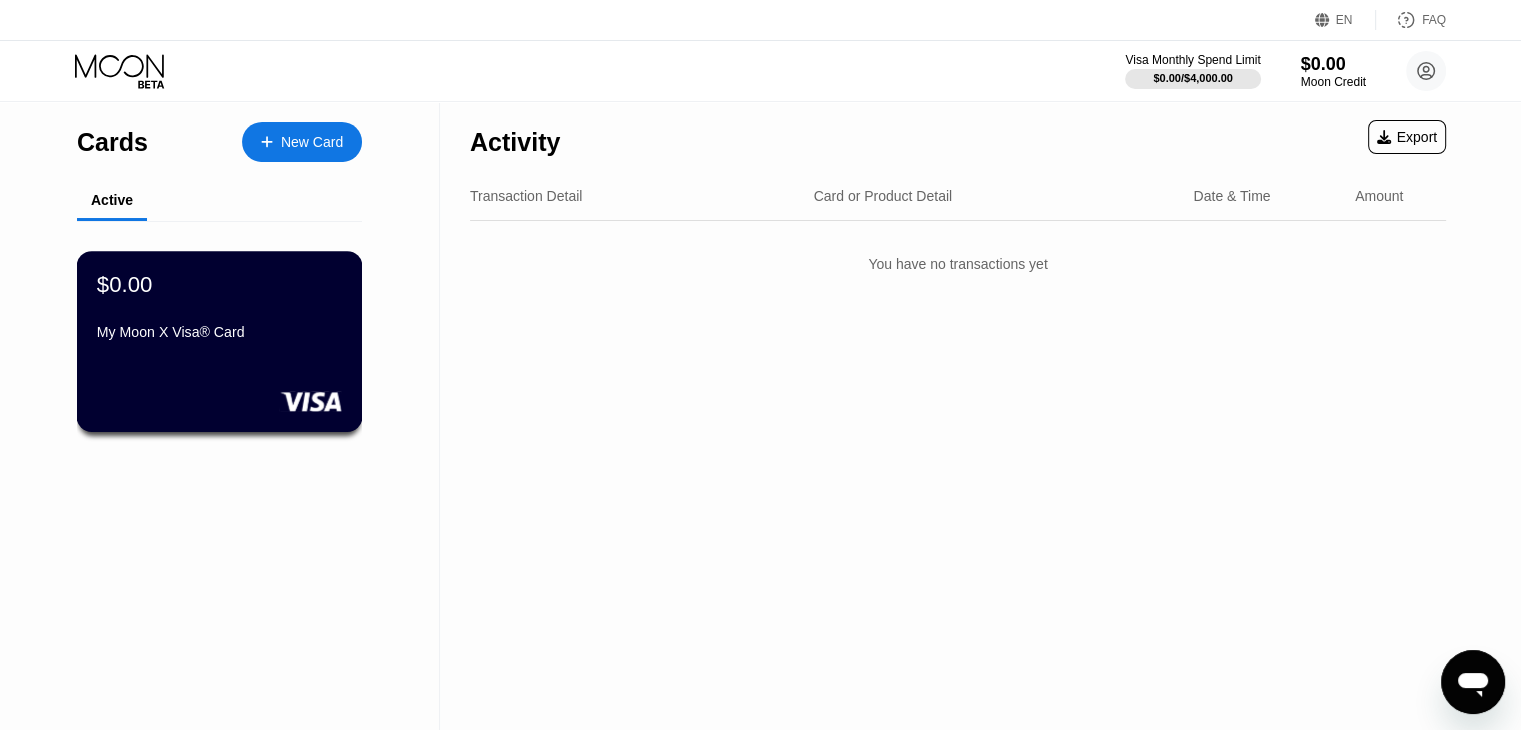 click on "My Moon X Visa® Card" at bounding box center (219, 332) 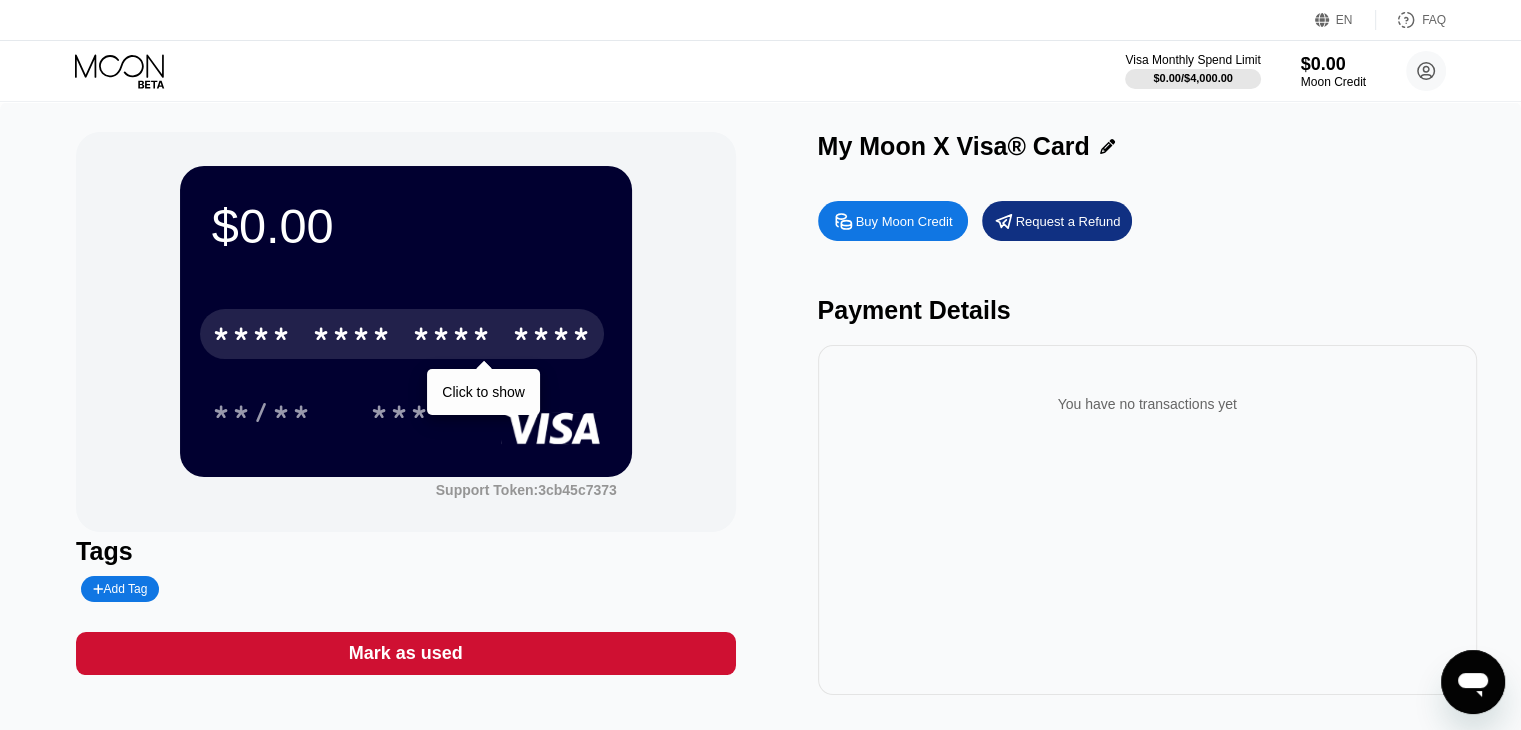 click on "* * * * * * * * * * * * ****" at bounding box center (402, 334) 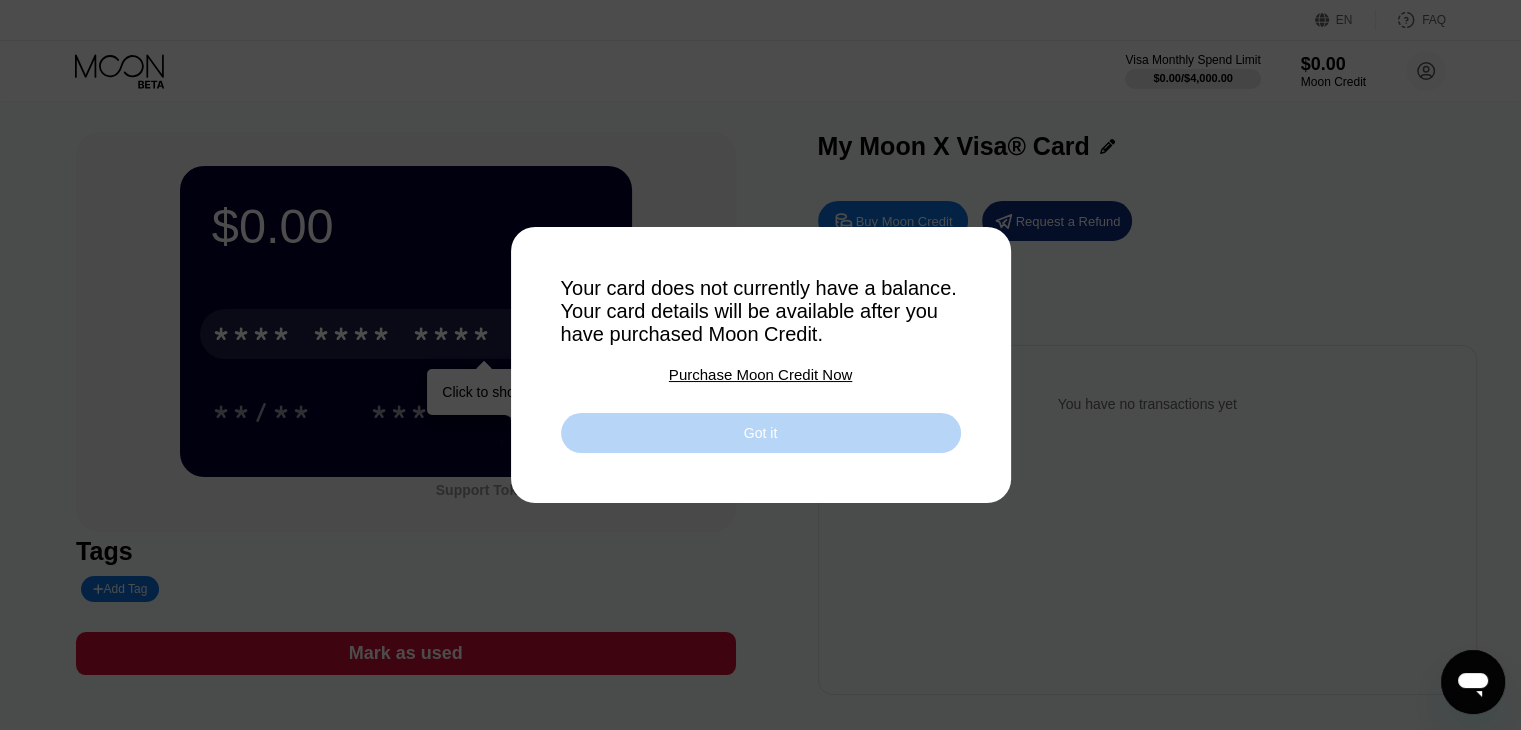 click on "Got it" at bounding box center (761, 433) 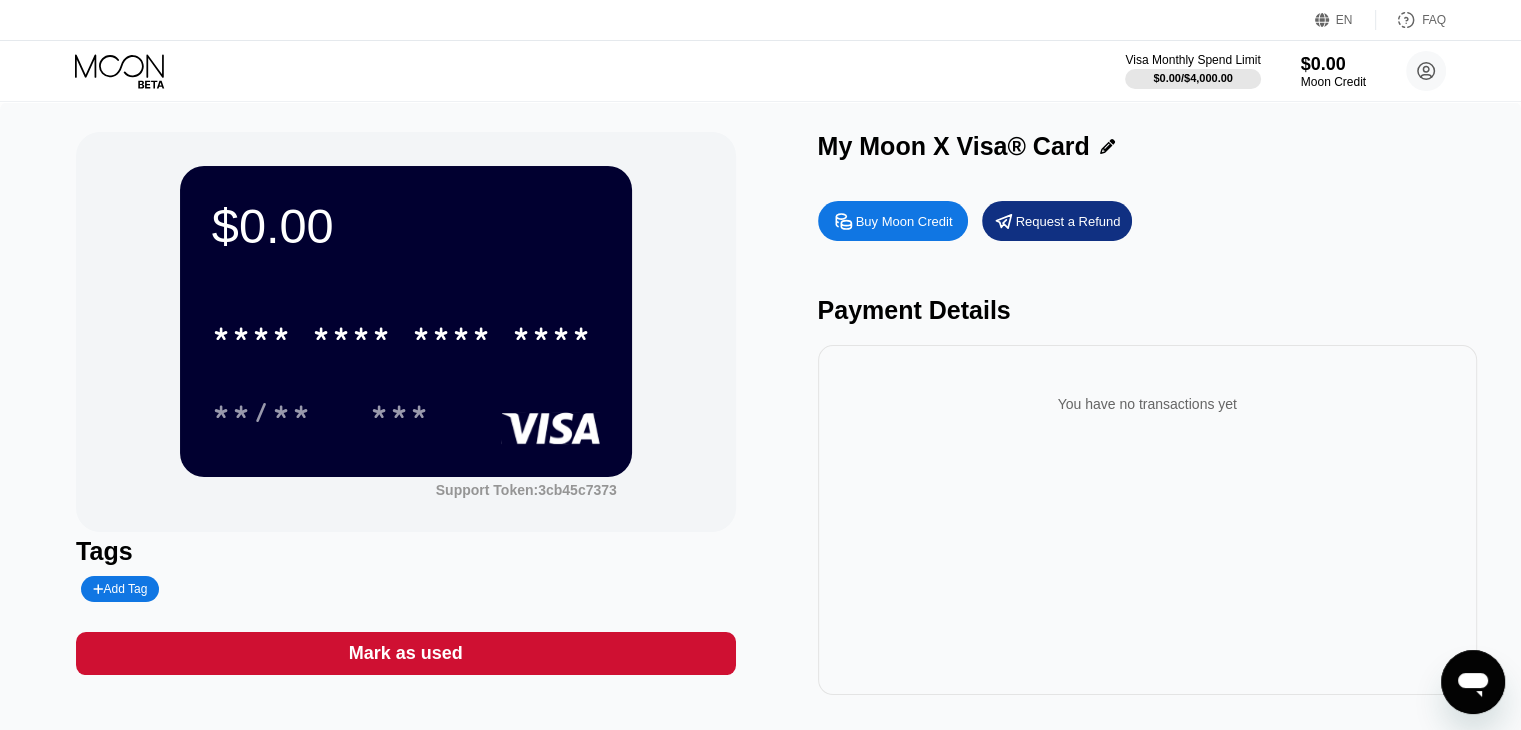 click 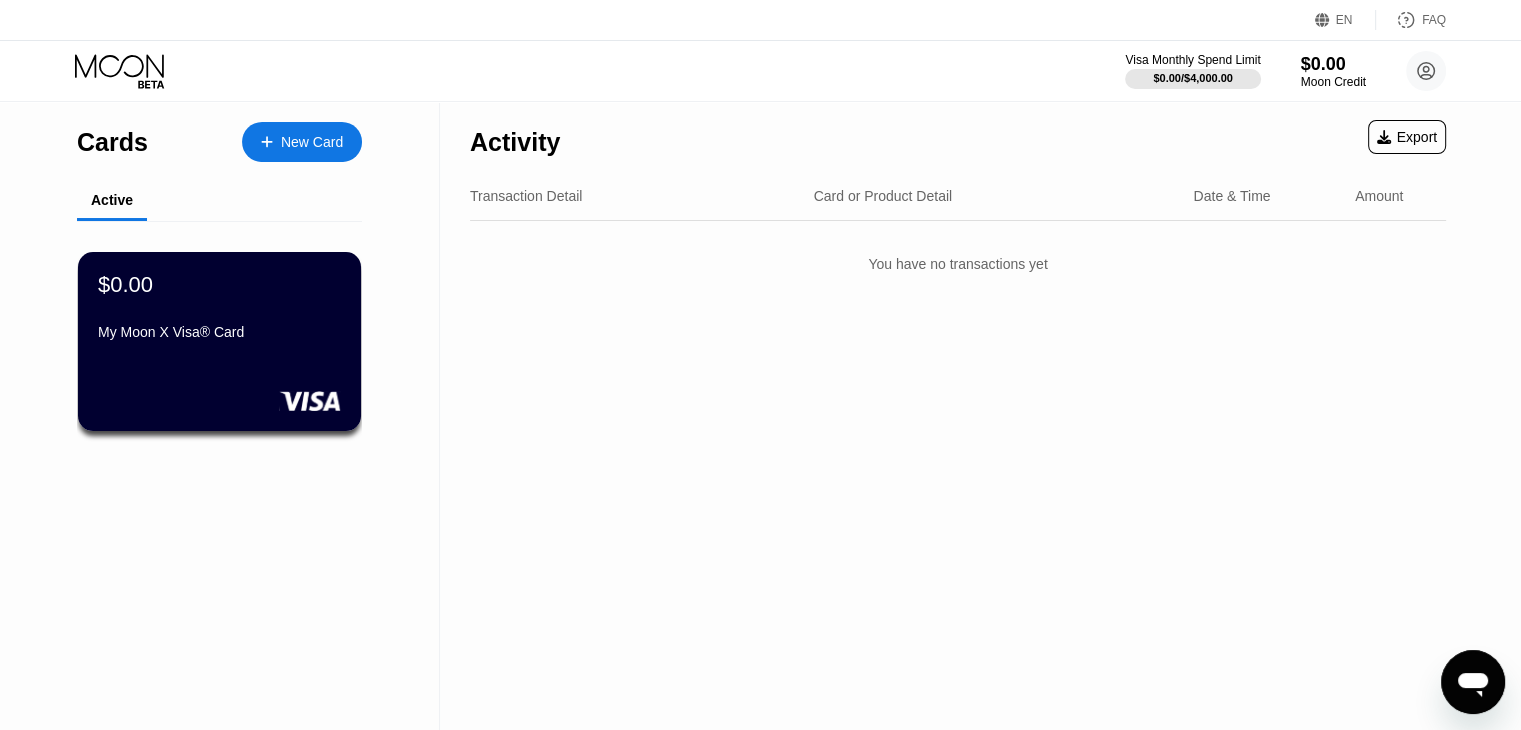 click 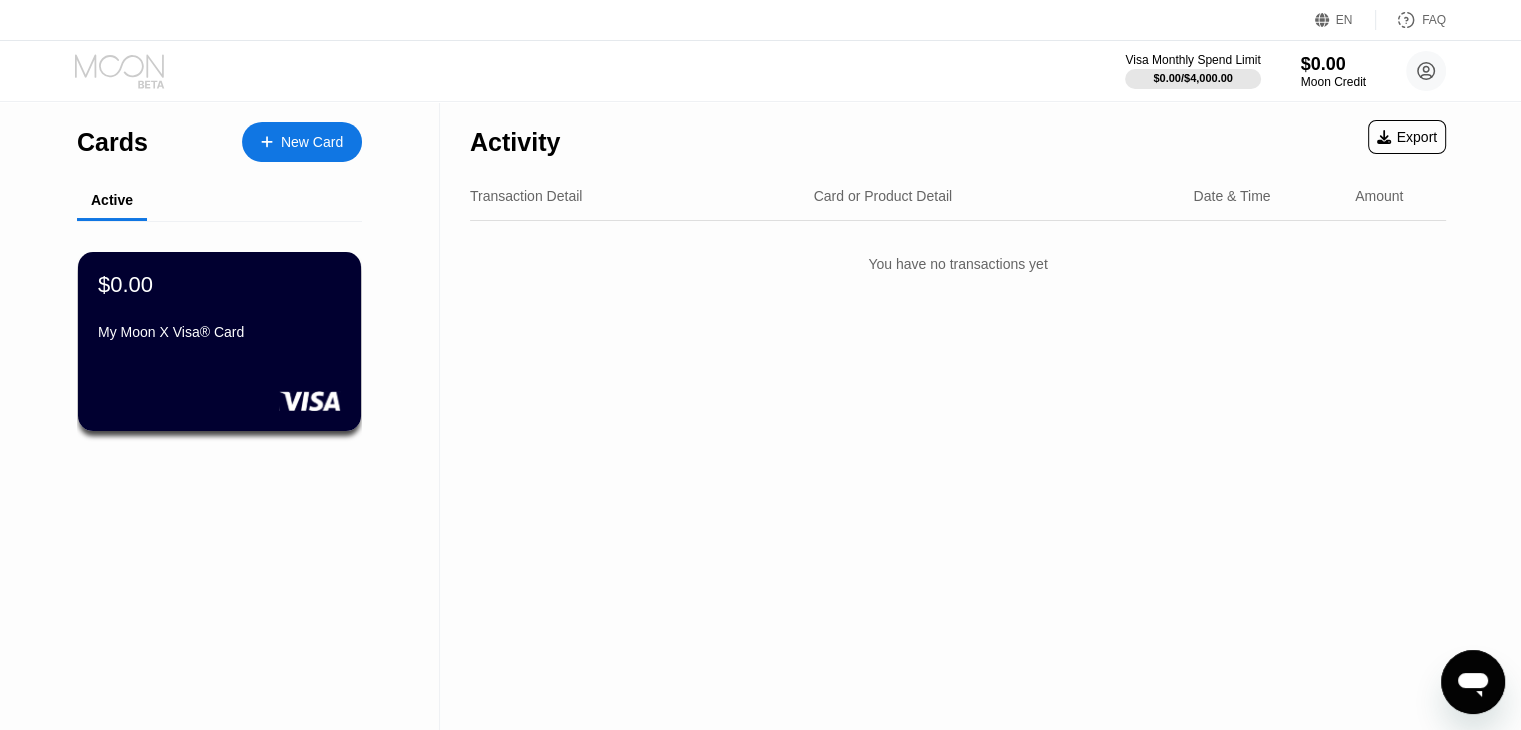 click 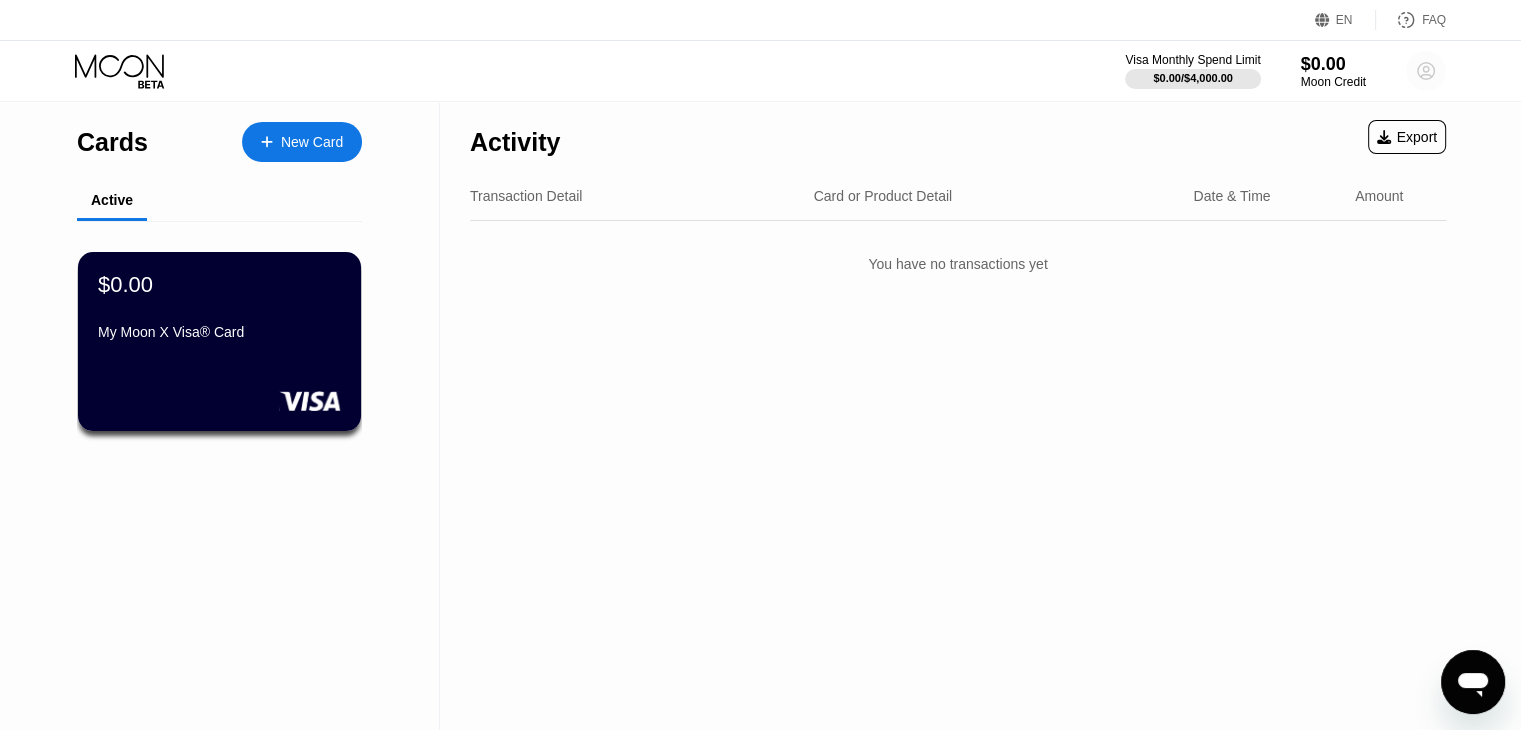 click 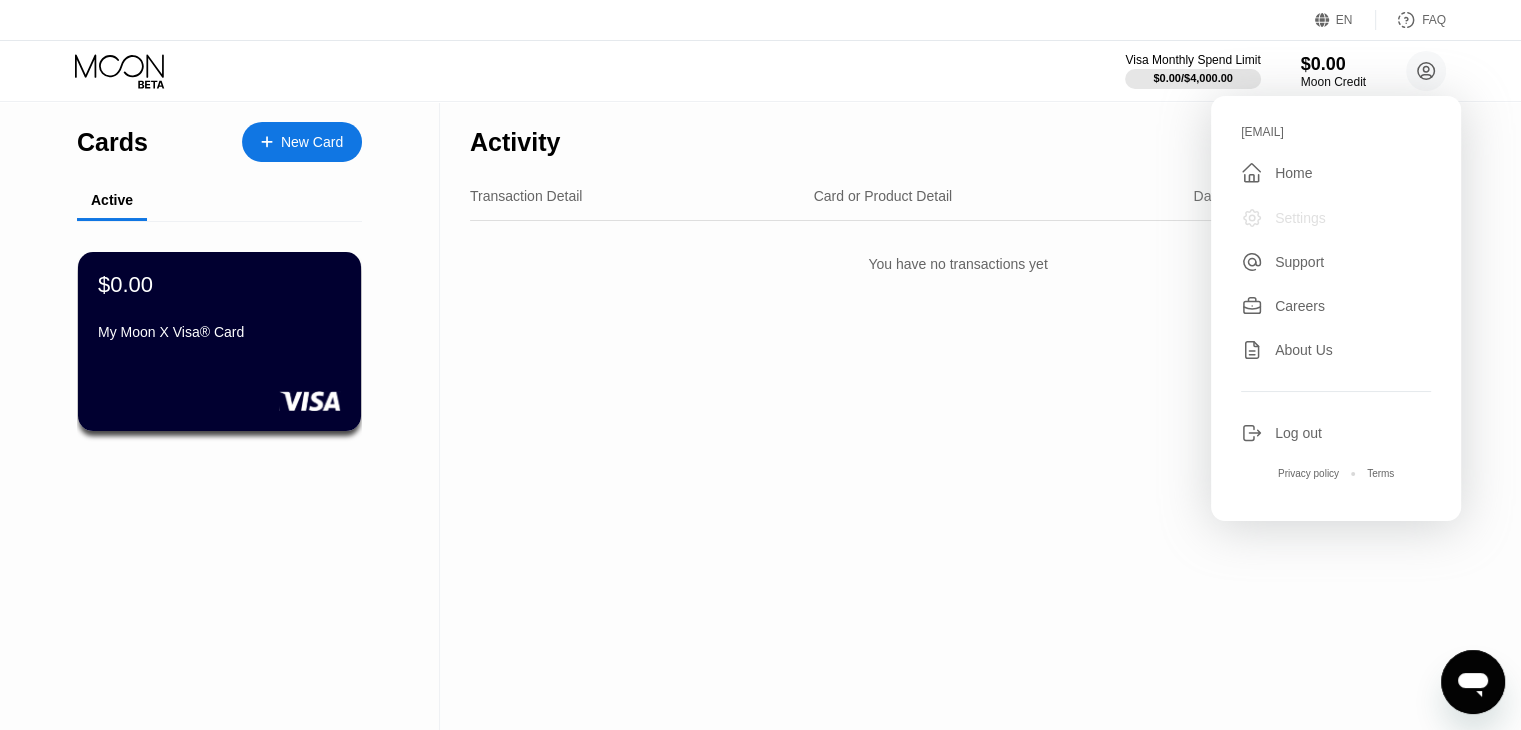 click on "Settings" at bounding box center (1300, 218) 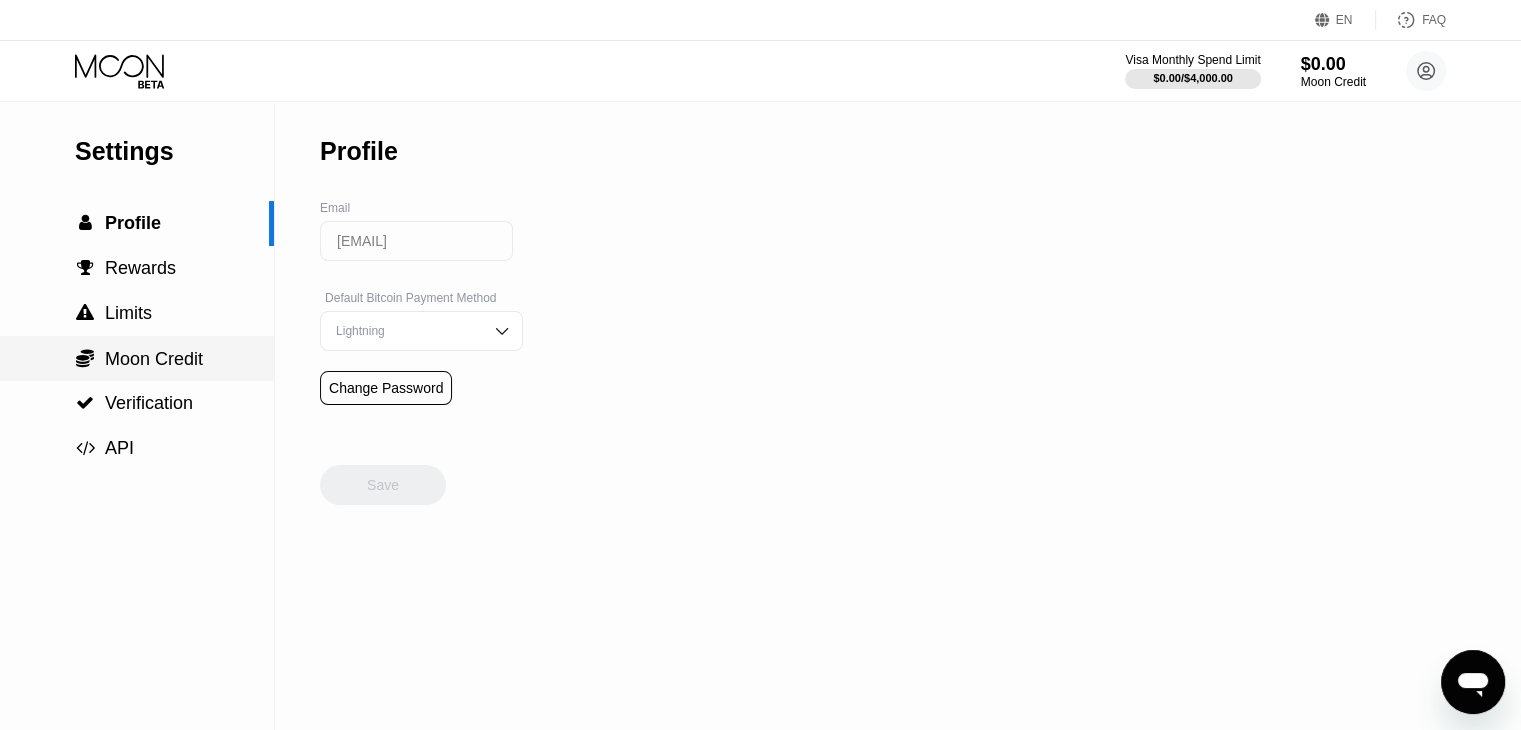 click on "Moon Credit" at bounding box center [154, 359] 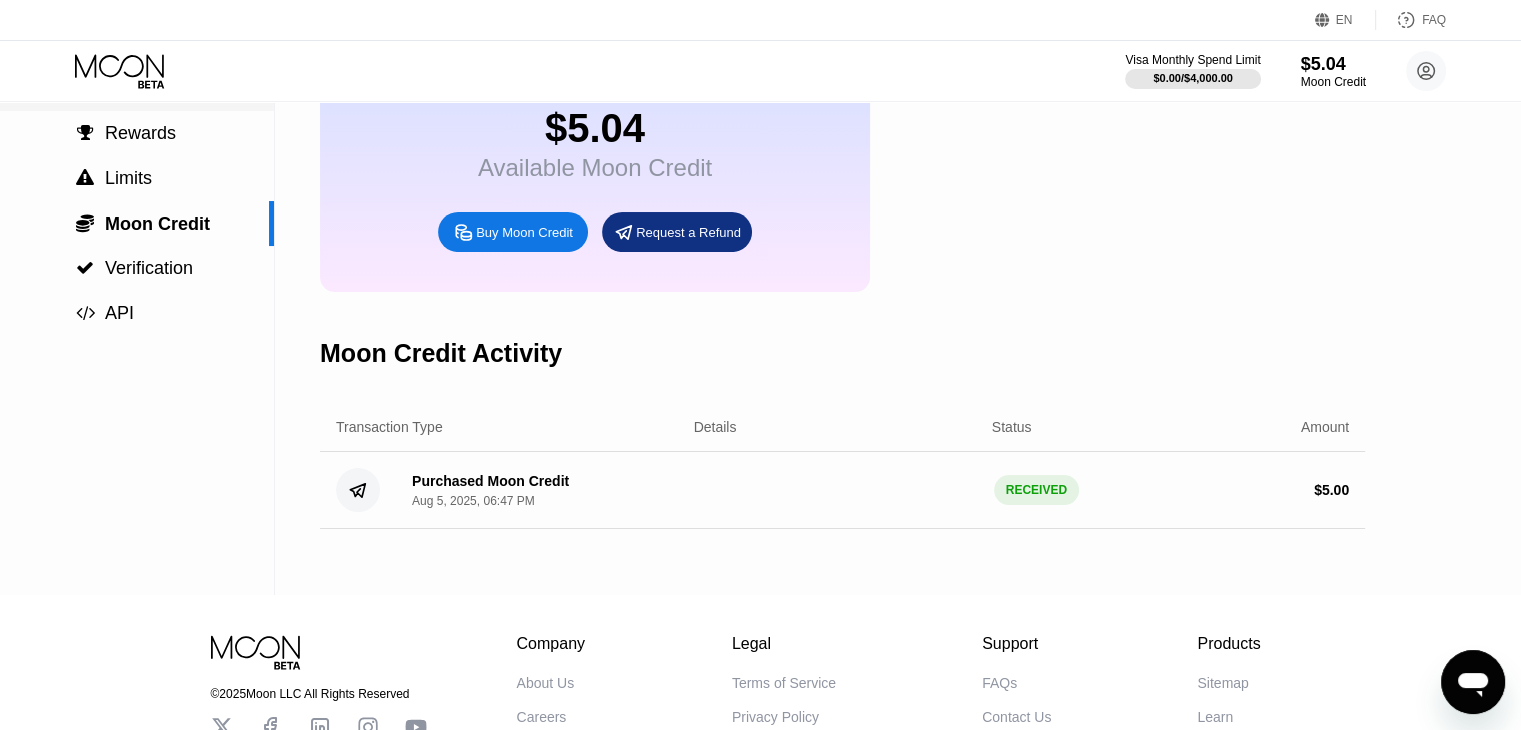 scroll, scrollTop: 0, scrollLeft: 0, axis: both 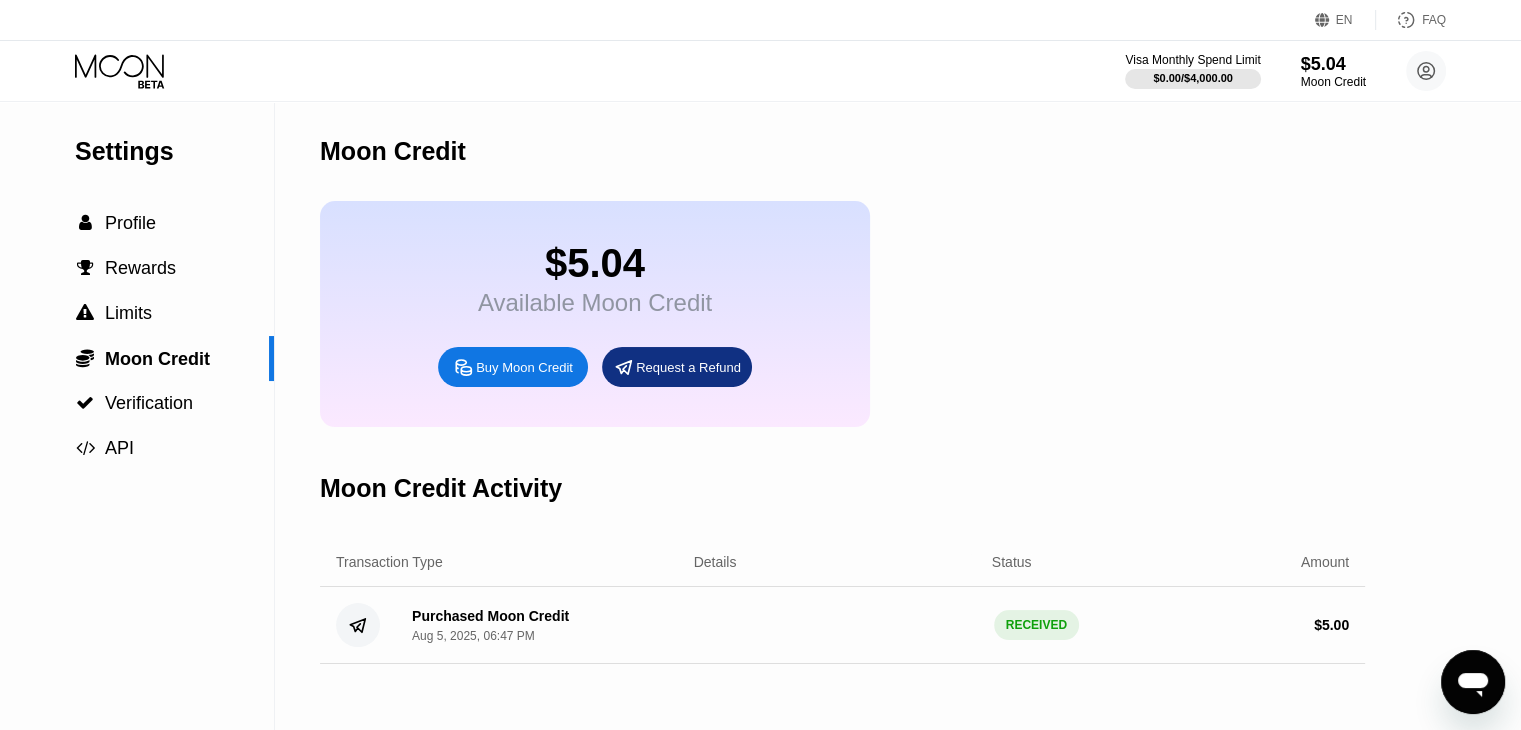 click 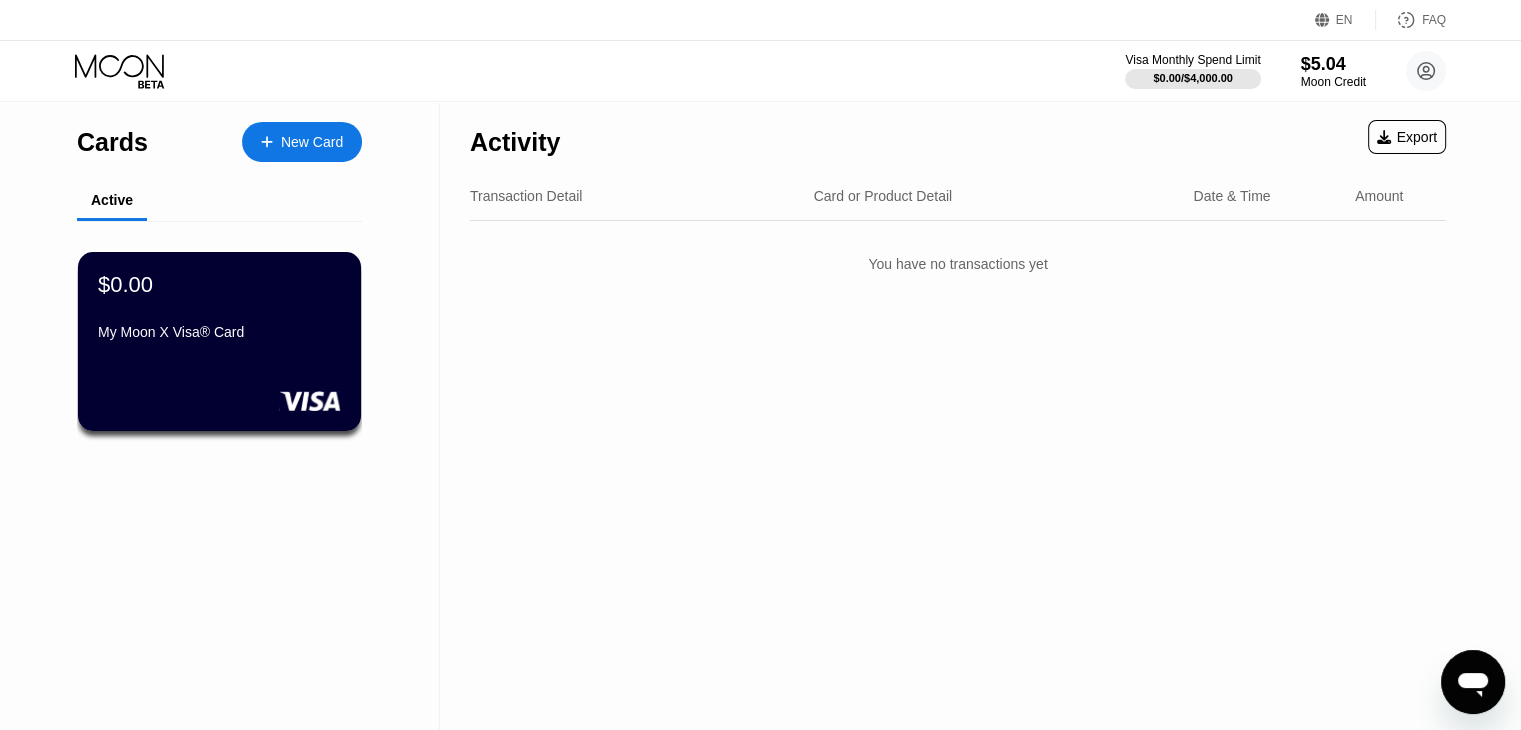 click on "$0.00 My Moon X Visa® Card" at bounding box center (219, 310) 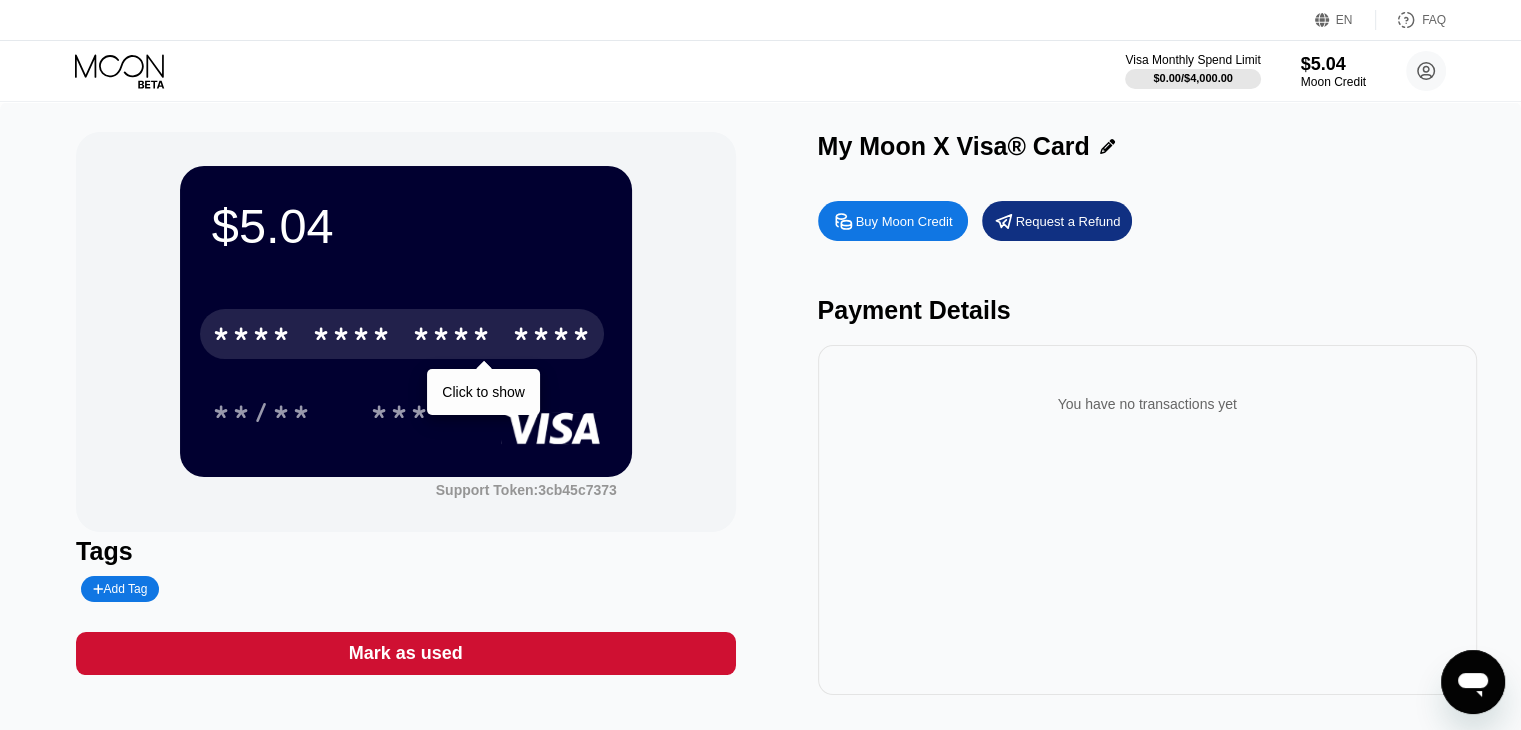 click on "* * * *" at bounding box center (352, 337) 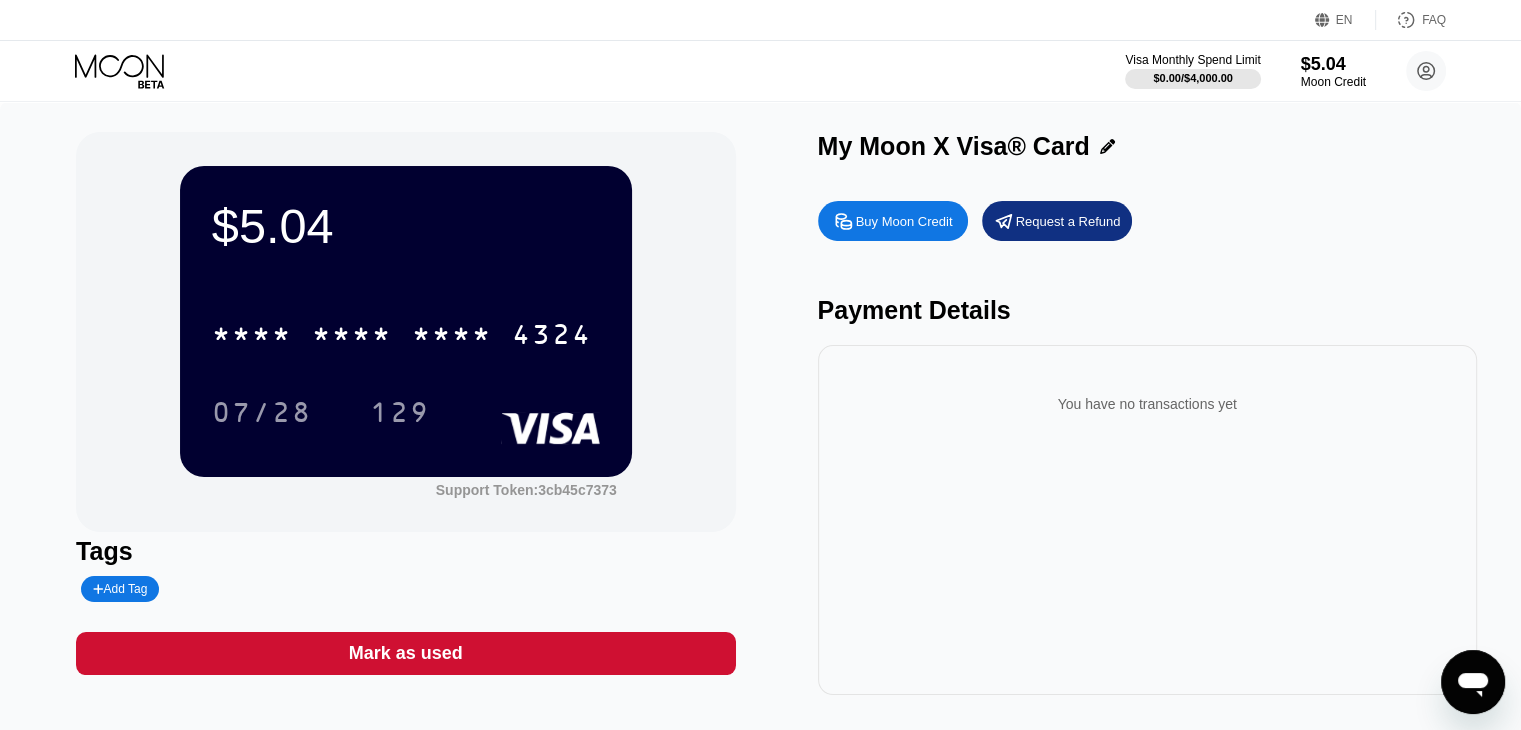 click on "* * * * * * * * * * * * 4324 07/28 129" at bounding box center (406, 353) 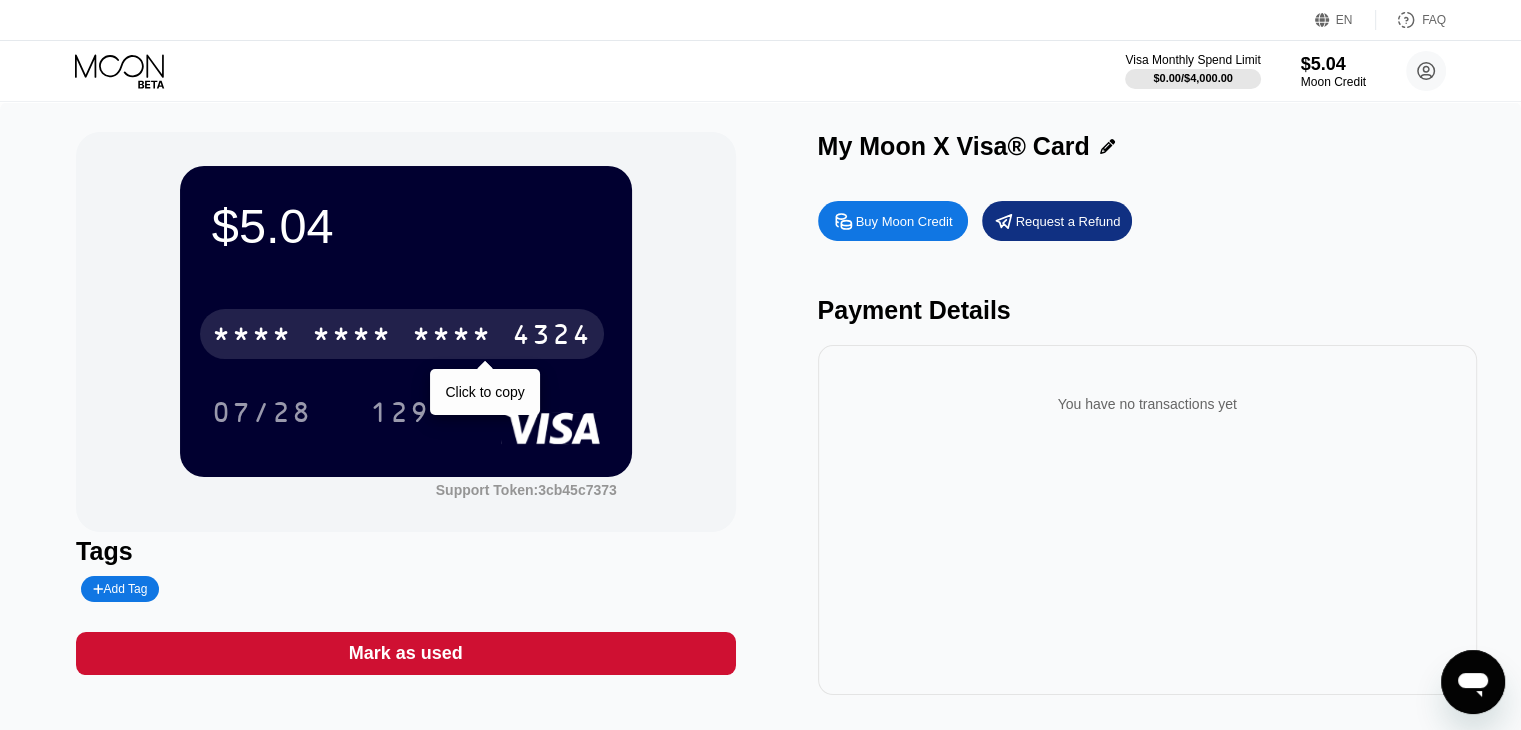 click on "* * * *" at bounding box center (452, 337) 